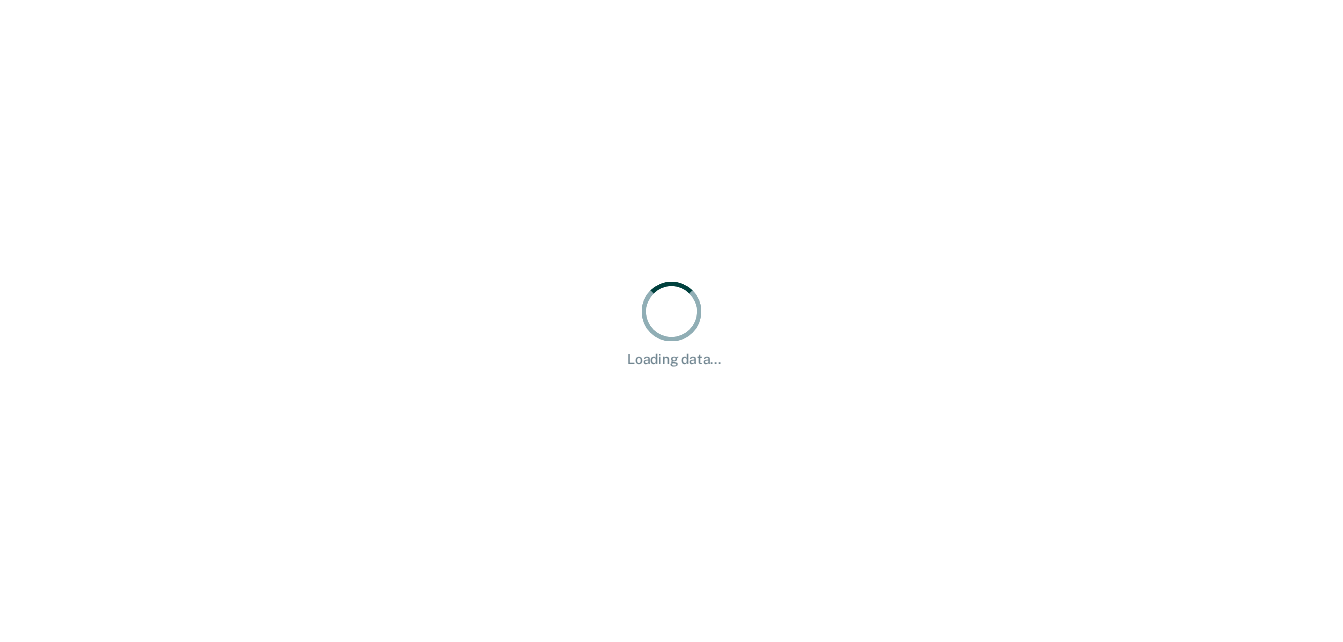 scroll, scrollTop: 0, scrollLeft: 0, axis: both 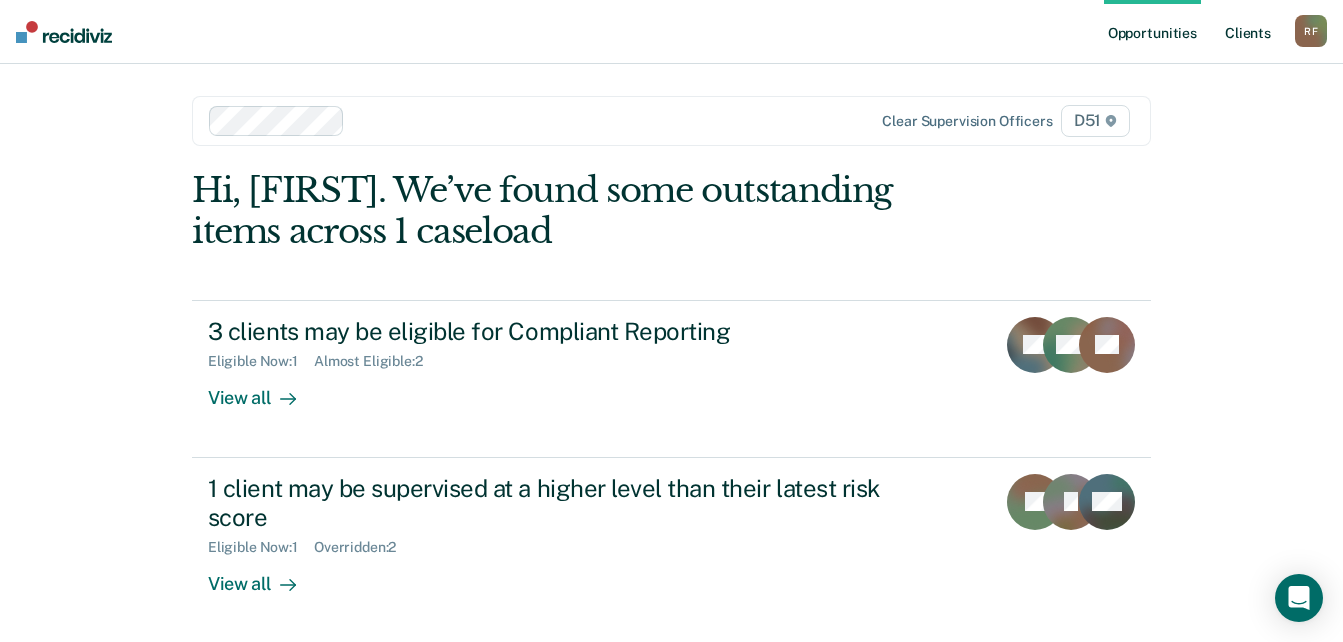 click on "Client s" at bounding box center (1248, 32) 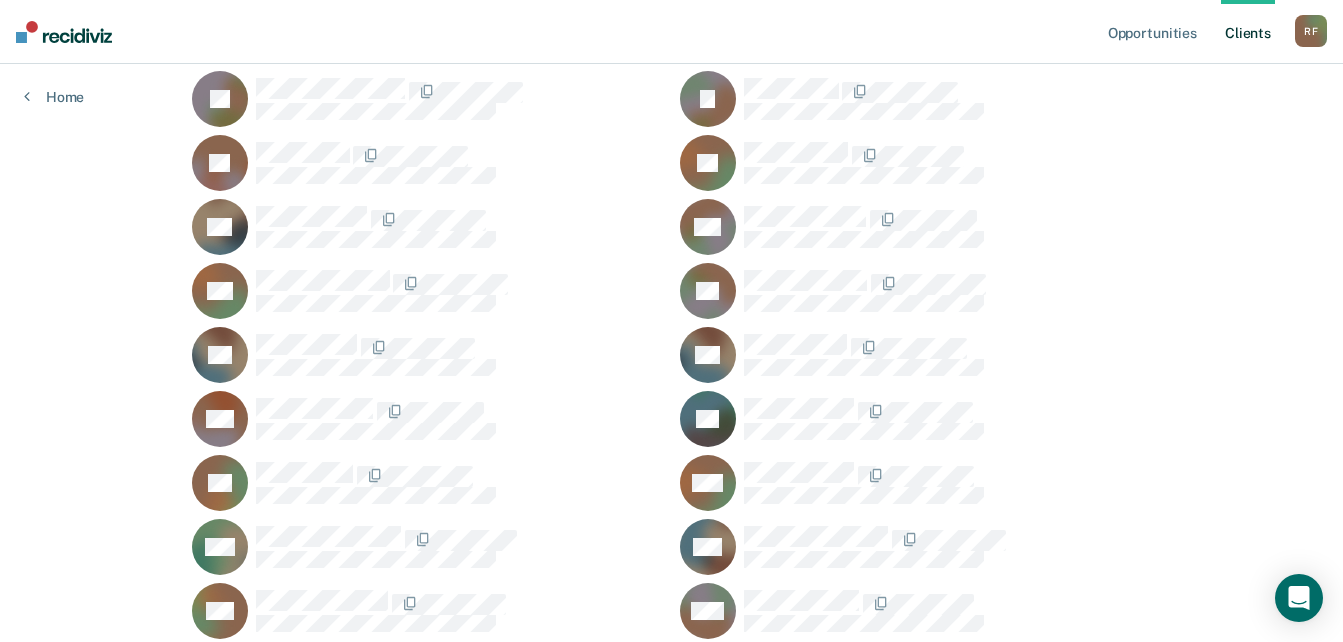 scroll, scrollTop: 1500, scrollLeft: 0, axis: vertical 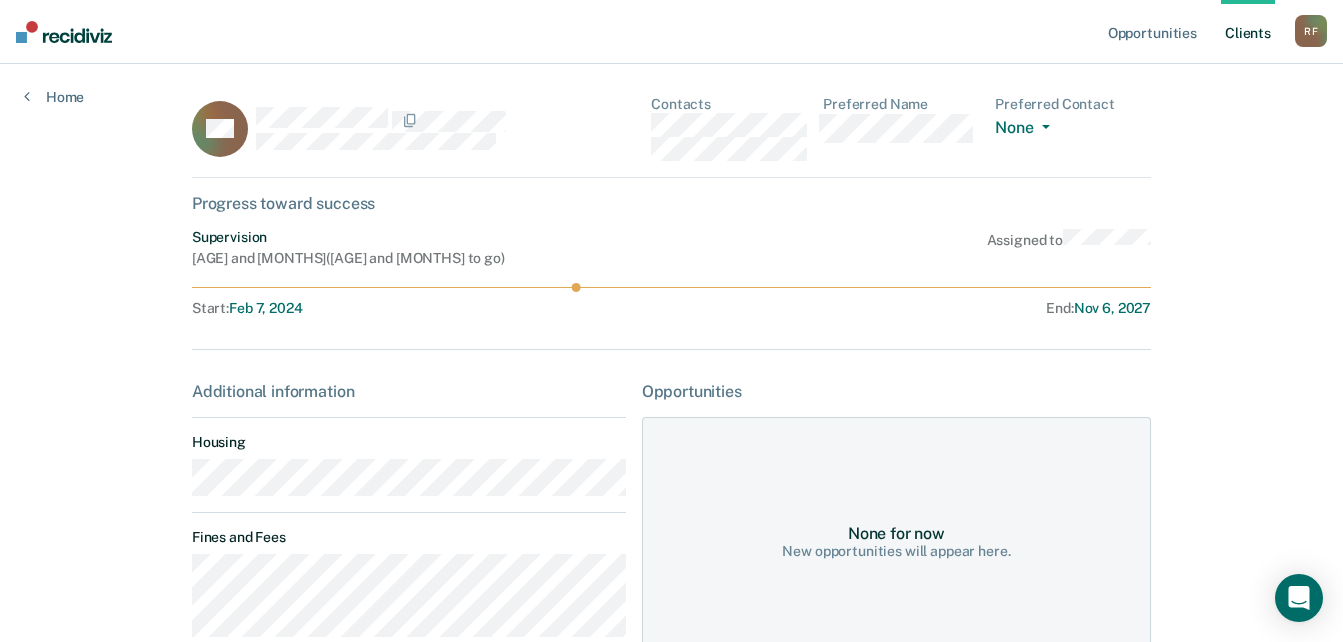 click on "LM   Contacts Preferred Name Preferred Contact None Call Text Email None Progress toward success Supervision [AGE] and [MONTHS]  ( [AGE] and [MONTHS] to go ) Assigned to  Start :  Feb 7, 2024 End :  Nov 6, 2027 Additional information Housing   Fines and Fees Probation Special Conditions Parole Special Conditions Opportunities None for now New opportunities will appear here." at bounding box center (671, 569) 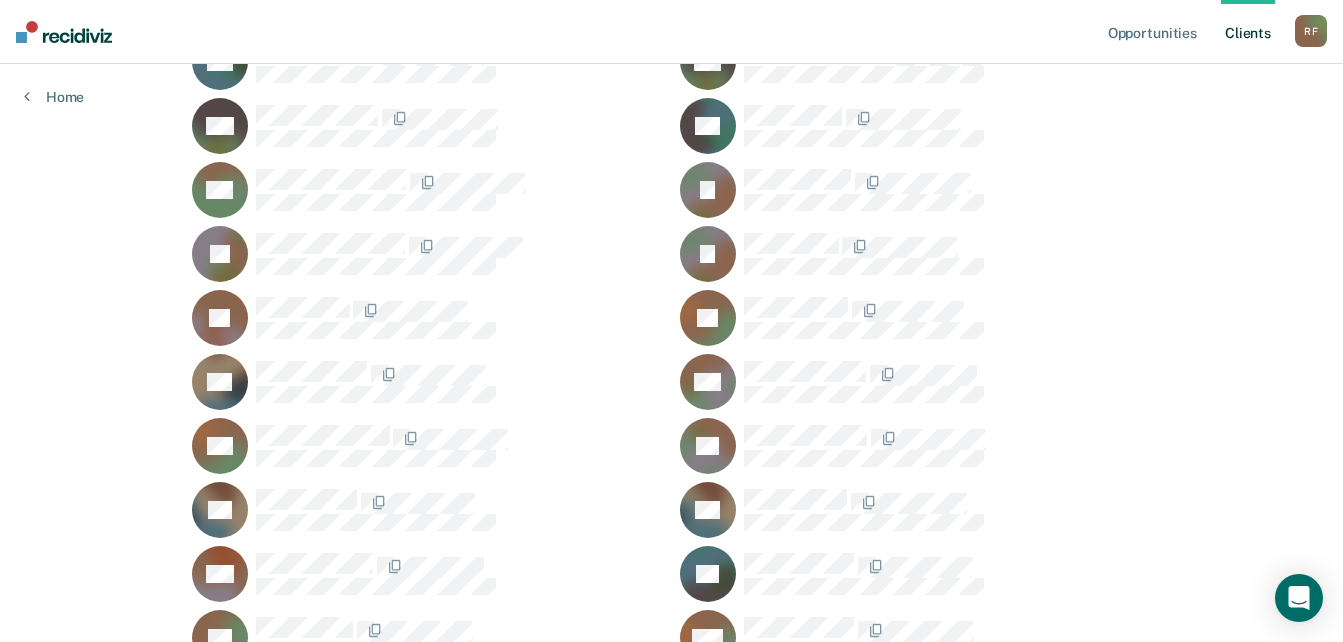 scroll, scrollTop: 1200, scrollLeft: 0, axis: vertical 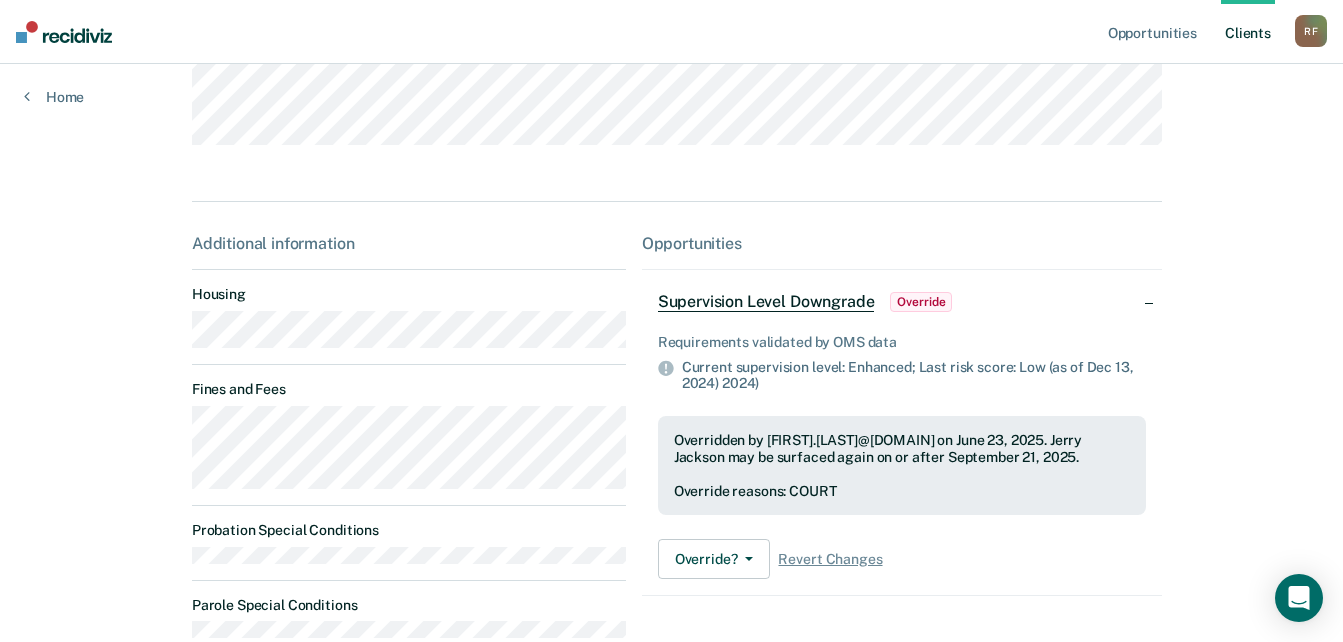 click on "JJ   Contacts Preferred Name Preferred Contact None Call Text Email None Progress toward success Supervision Additional information Housing   Fines and Fees Probation Special Conditions Parole Special Conditions Opportunities Supervision Level Downgrade Override Requirements validated by OMS data Current supervision level: Enhanced; Last risk score: Low (as of Dec 13,   2024)   Overridden by [FIRST].[LAST]@[DOMAIN] on June 23, 2025. Jerry Jackson may be surfaced again on or after September 21, 2025.     Override reasons: COURT Override? Mark Pending Update Override Status Revert Changes" at bounding box center (671, 237) 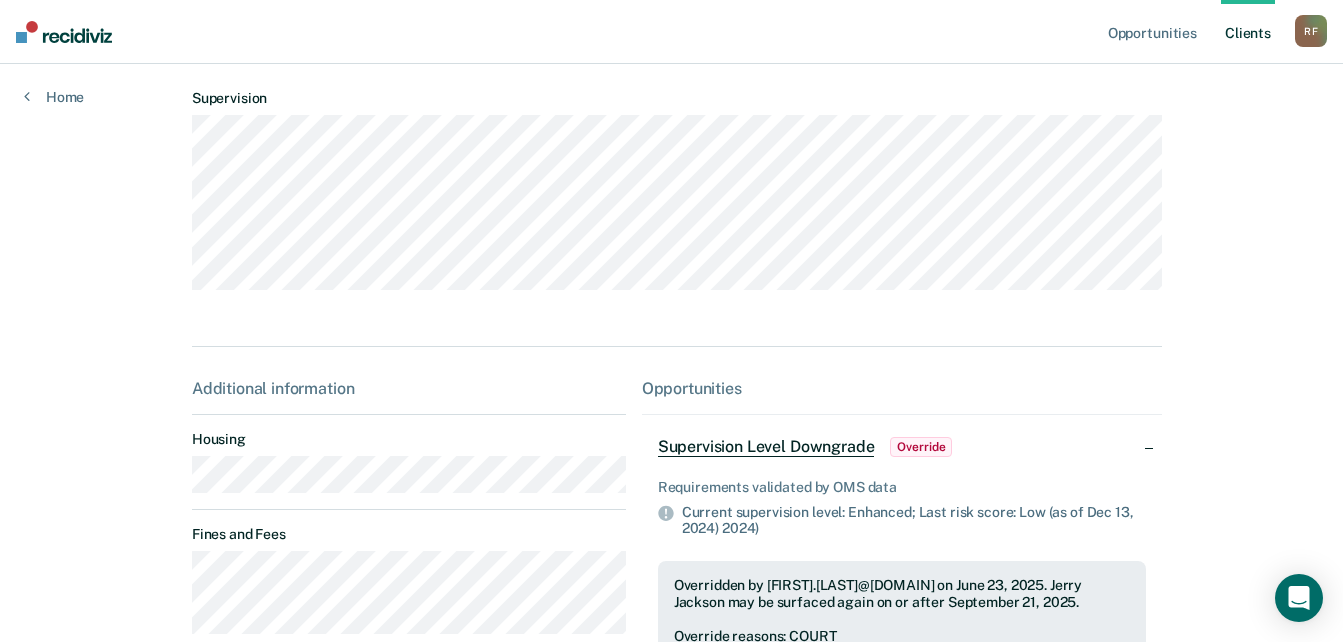 scroll, scrollTop: 200, scrollLeft: 0, axis: vertical 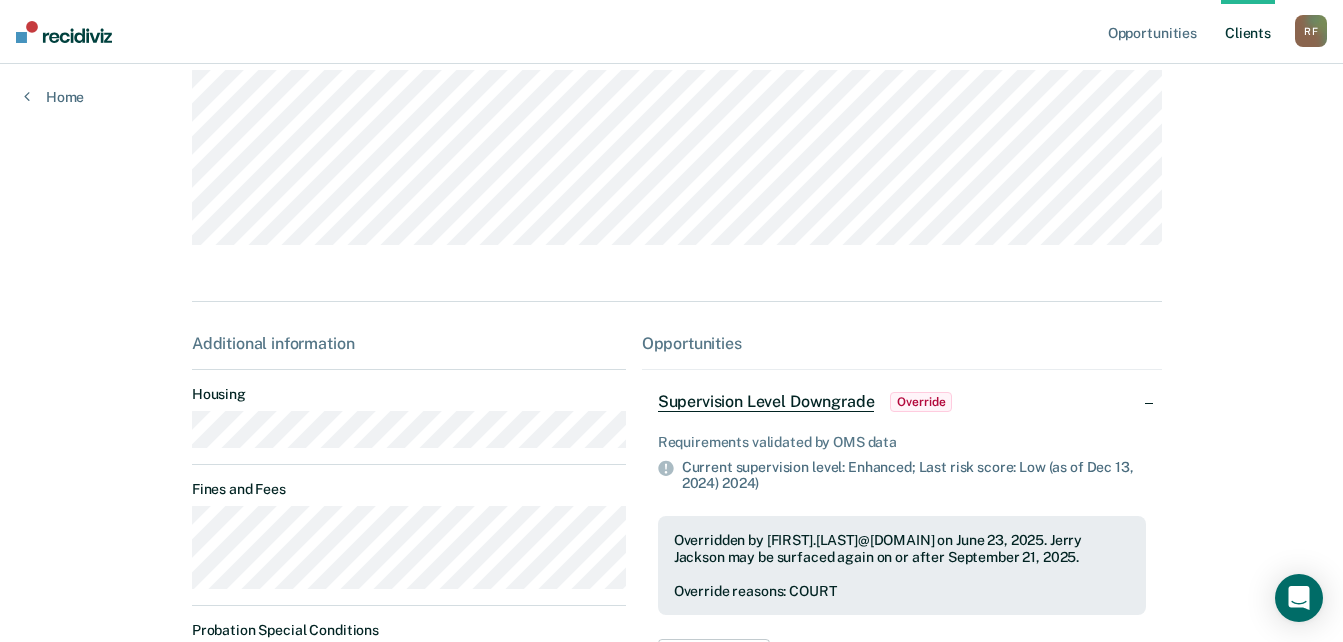 click on "JJ   Contacts Preferred Name Preferred Contact None Call Text Email None Progress toward success Supervision Additional information Housing   Fines and Fees Probation Special Conditions Parole Special Conditions Opportunities Supervision Level Downgrade Override Requirements validated by OMS data Current supervision level: Enhanced; Last risk score: Low (as of Dec 13,   2024)   Overridden by [FIRST].[LAST]@[DOMAIN] on June 23, 2025. Jerry Jackson may be surfaced again on or after September 21, 2025.     Override reasons: COURT Override? Mark Pending Update Override Status Revert Changes" at bounding box center [671, 337] 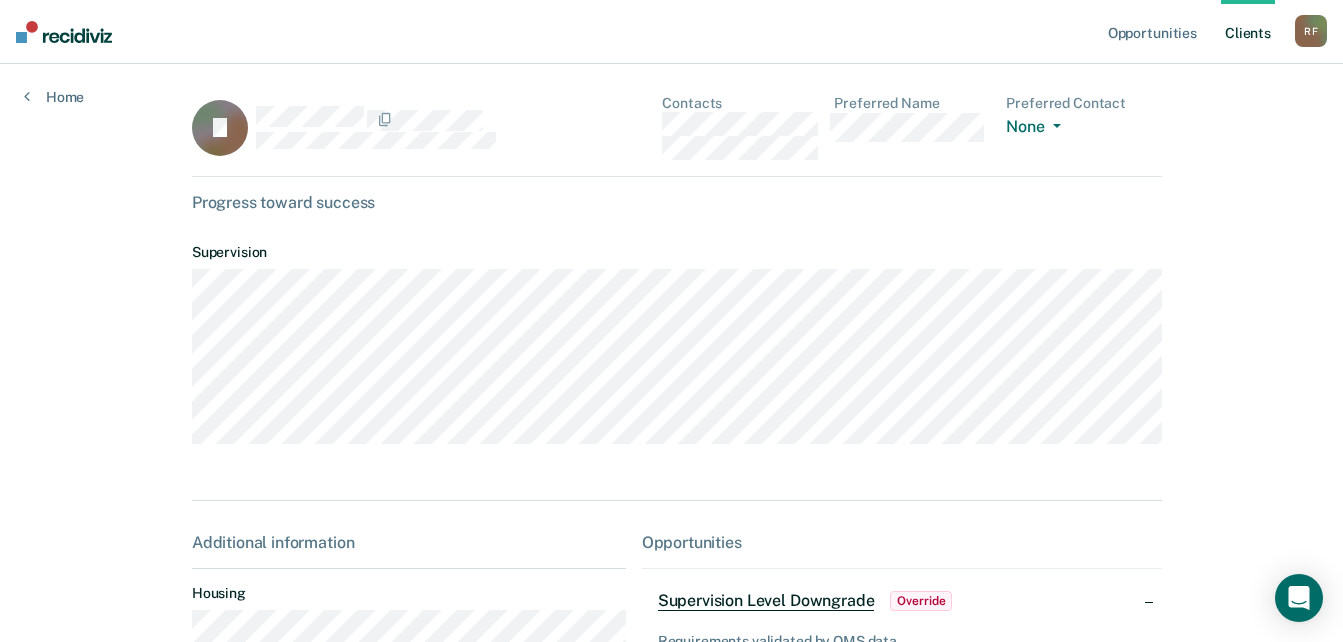scroll, scrollTop: 0, scrollLeft: 0, axis: both 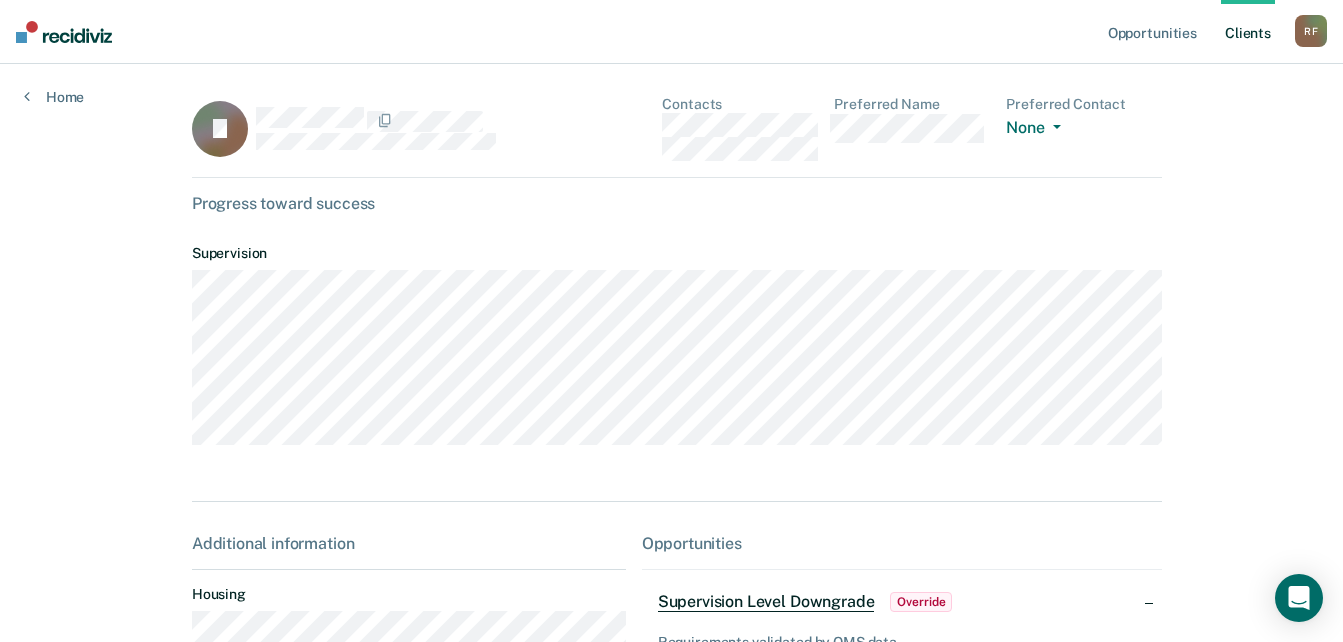 click on "JJ   Contacts Preferred Name Preferred Contact None Call Text Email None" at bounding box center [677, 137] 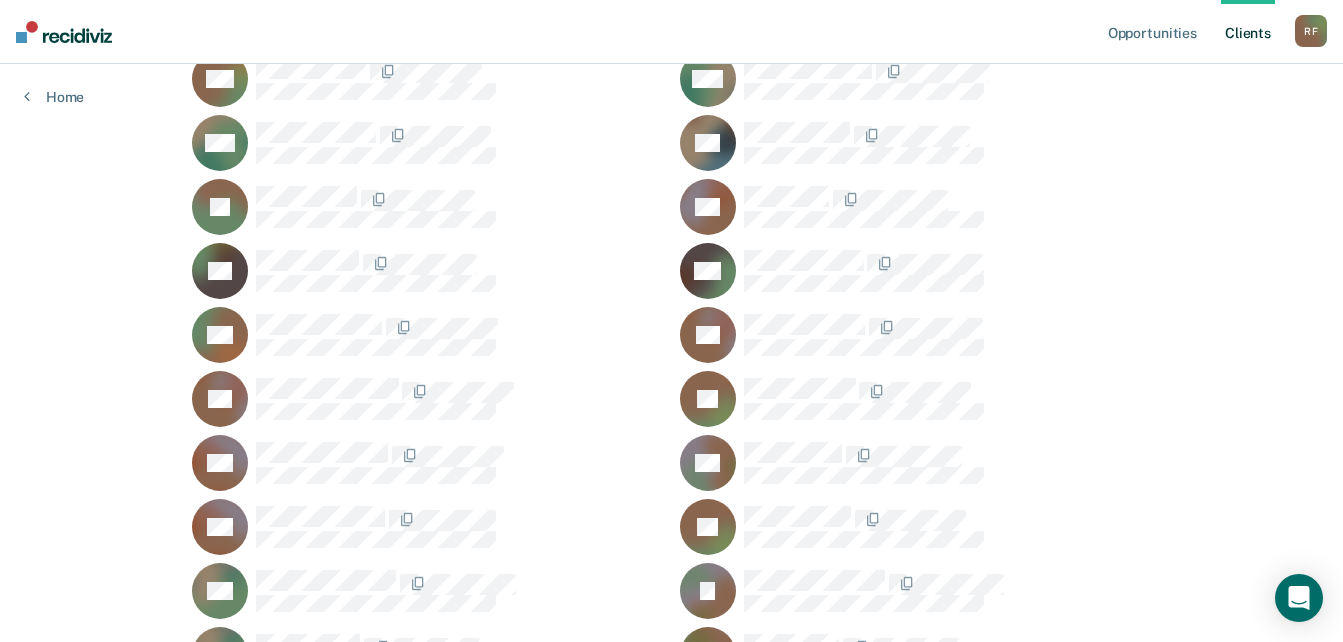 scroll, scrollTop: 2100, scrollLeft: 0, axis: vertical 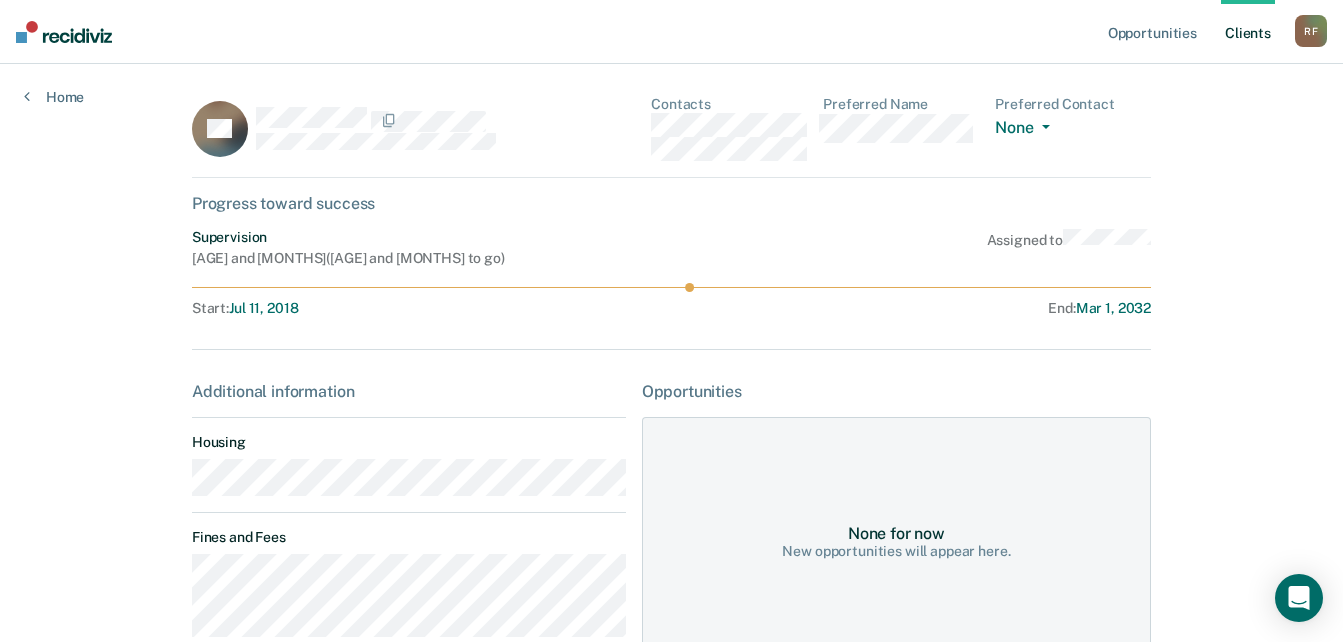 click on "PK   Contacts Preferred Name Preferred Contact None Call Text Email None Progress toward success Supervision [AGE] and [MONTHS]  ( [AGE] and [MONTHS] to go ) Assigned to  Start :  Jul 11, 2018 End :  Mar 1, 2032 Additional information Housing   Fines and Fees Probation Special Conditions Parole Special Conditions Opportunities None for now New opportunities will appear here." at bounding box center [671, 593] 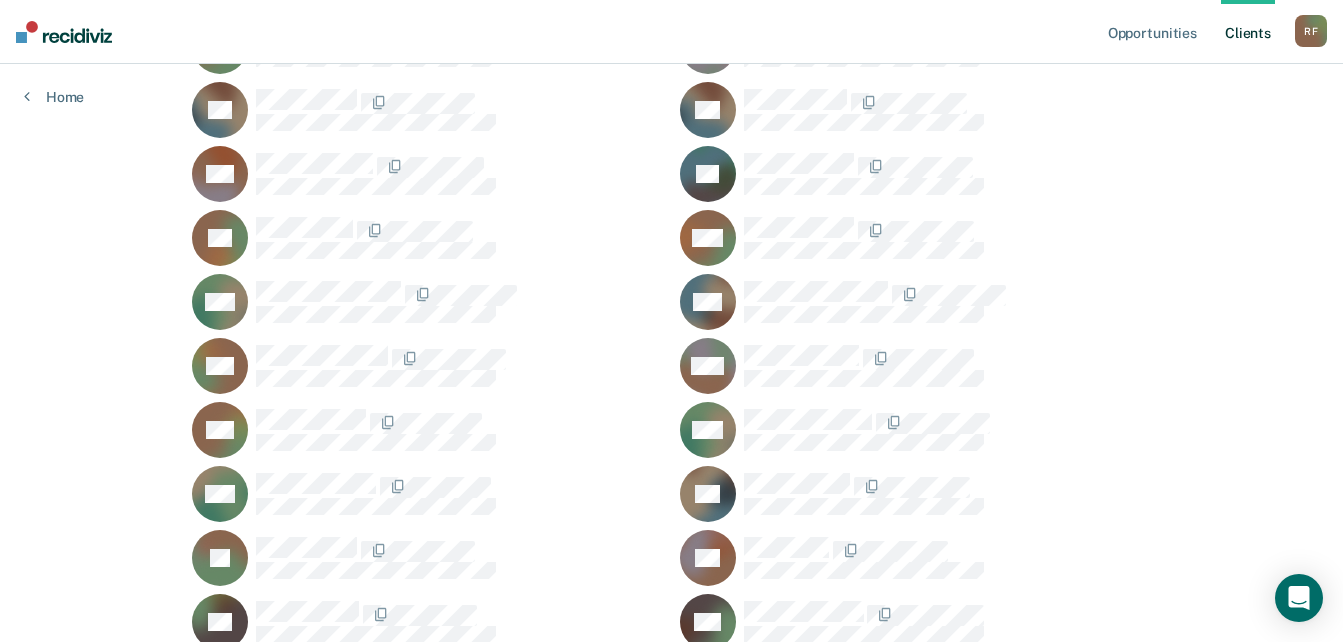 scroll, scrollTop: 1800, scrollLeft: 0, axis: vertical 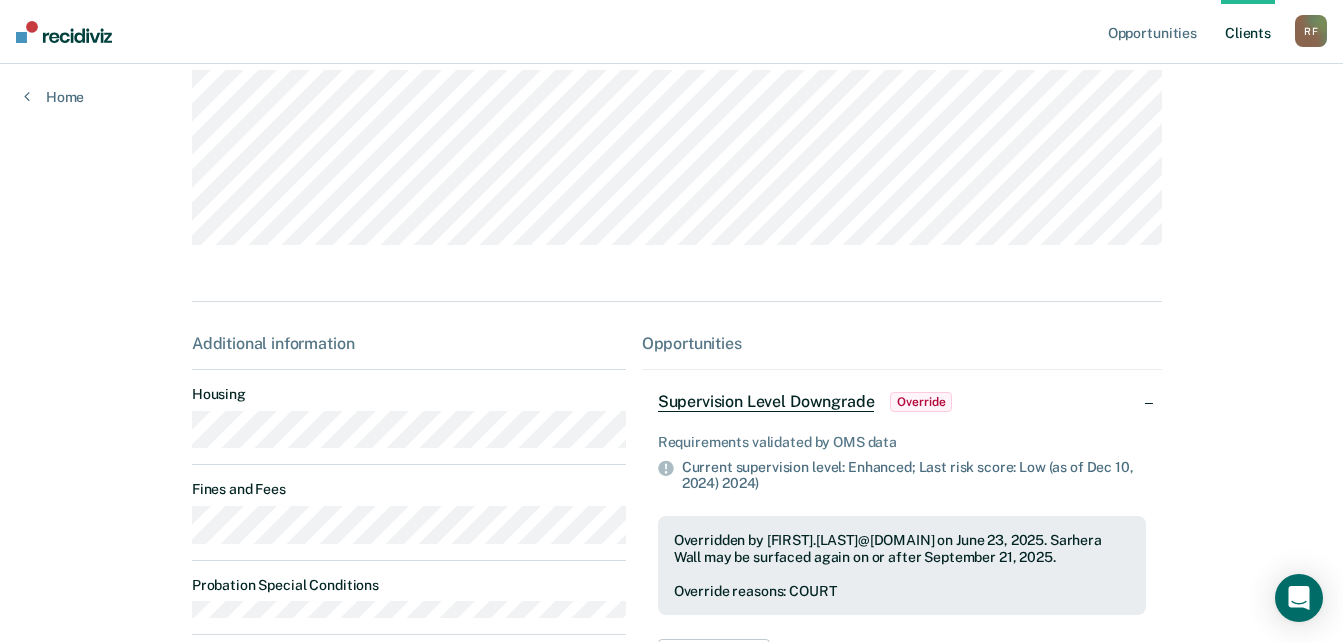click on "SW   Contacts Preferred Name Preferred Contact None Call Text Email None Progress toward success Supervision Additional information Housing   Fines and Fees Probation Special Conditions Parole Special Conditions Opportunities Supervision Level Downgrade Override Requirements validated by OMS data Current supervision level: Enhanced; Last risk score: Low (as of Dec 10,   2024)   Overridden by [FIRST].[LAST]@[DOMAIN] on June 23, 2025. Sarhera Wall may be surfaced again on or after September 21, 2025.     Override reasons: COURT Override? Mark Pending Update Override Status Revert Changes" at bounding box center (671, 314) 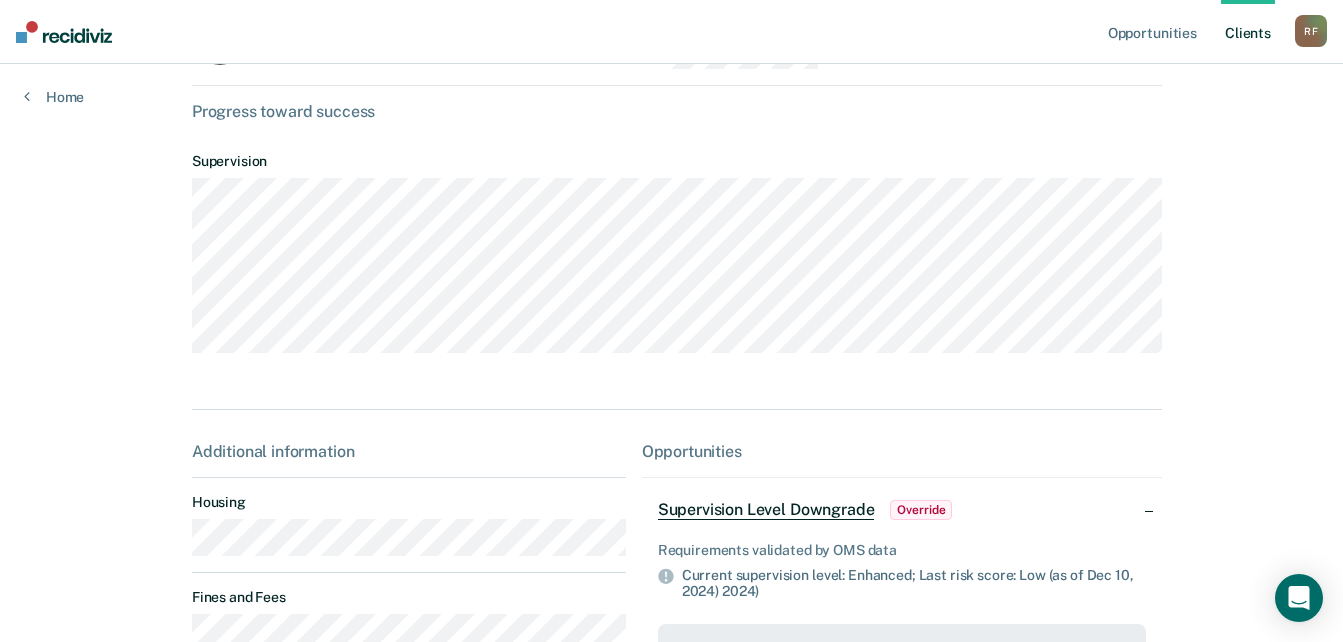 scroll, scrollTop: 0, scrollLeft: 0, axis: both 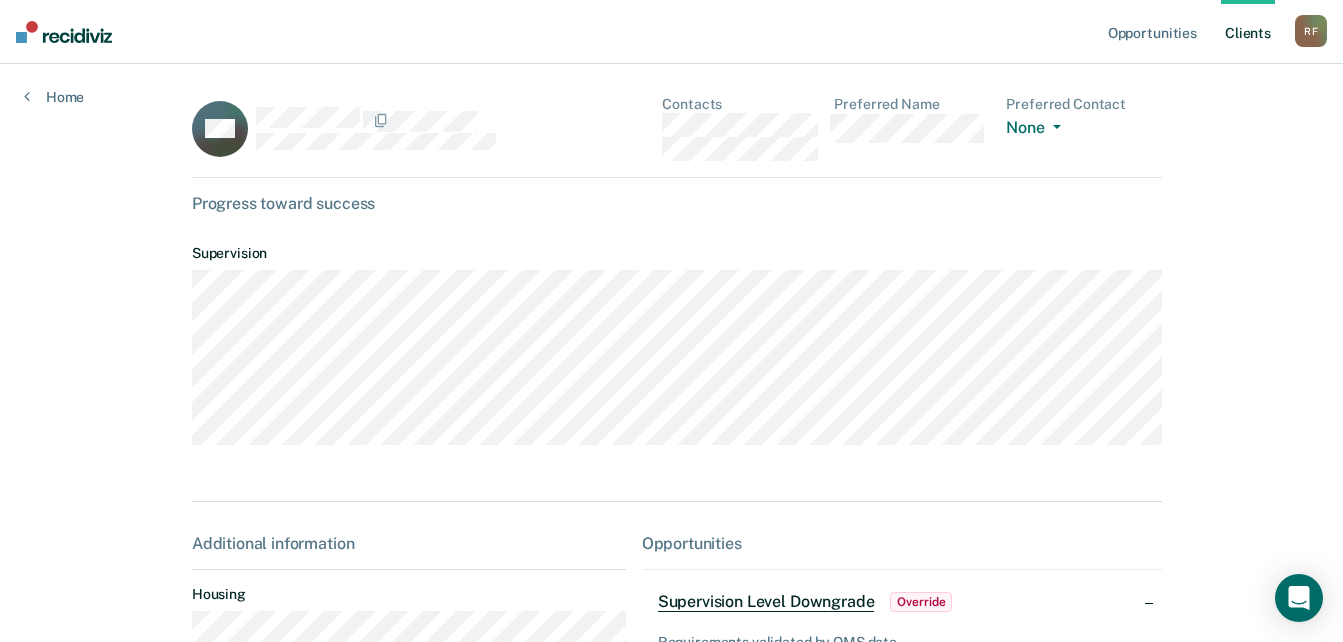 click on "SW   Contacts Preferred Name Preferred Contact None Call Text Email None" at bounding box center (677, 137) 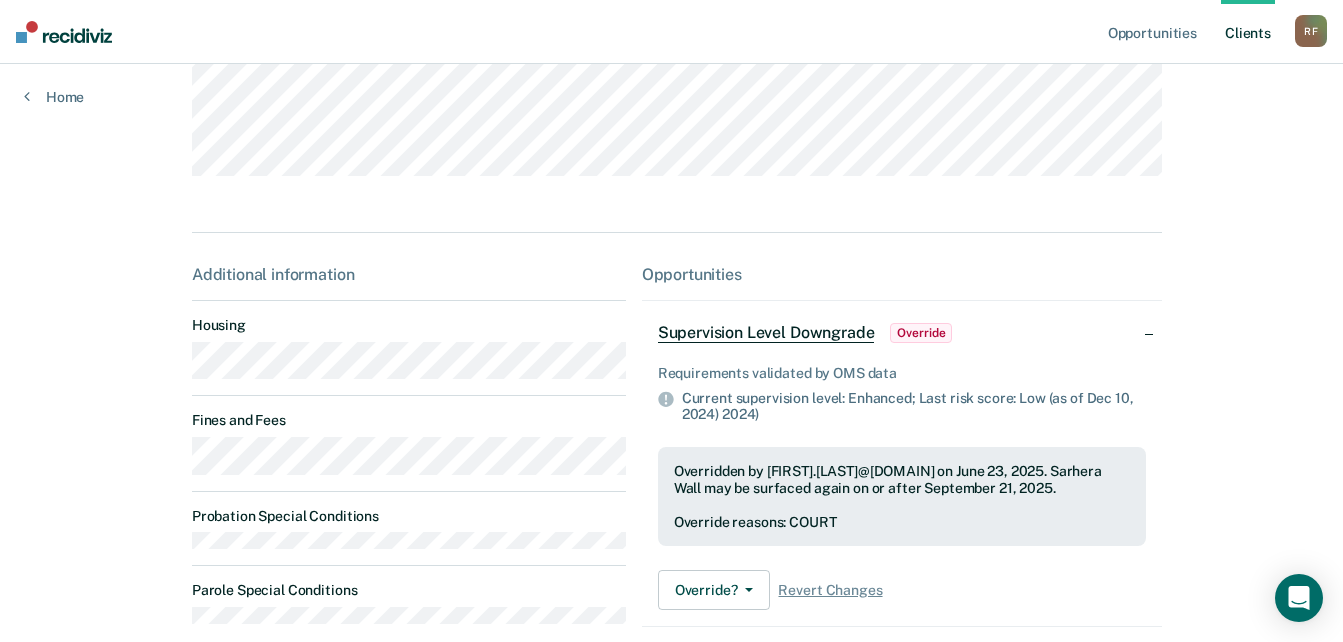 scroll, scrollTop: 300, scrollLeft: 0, axis: vertical 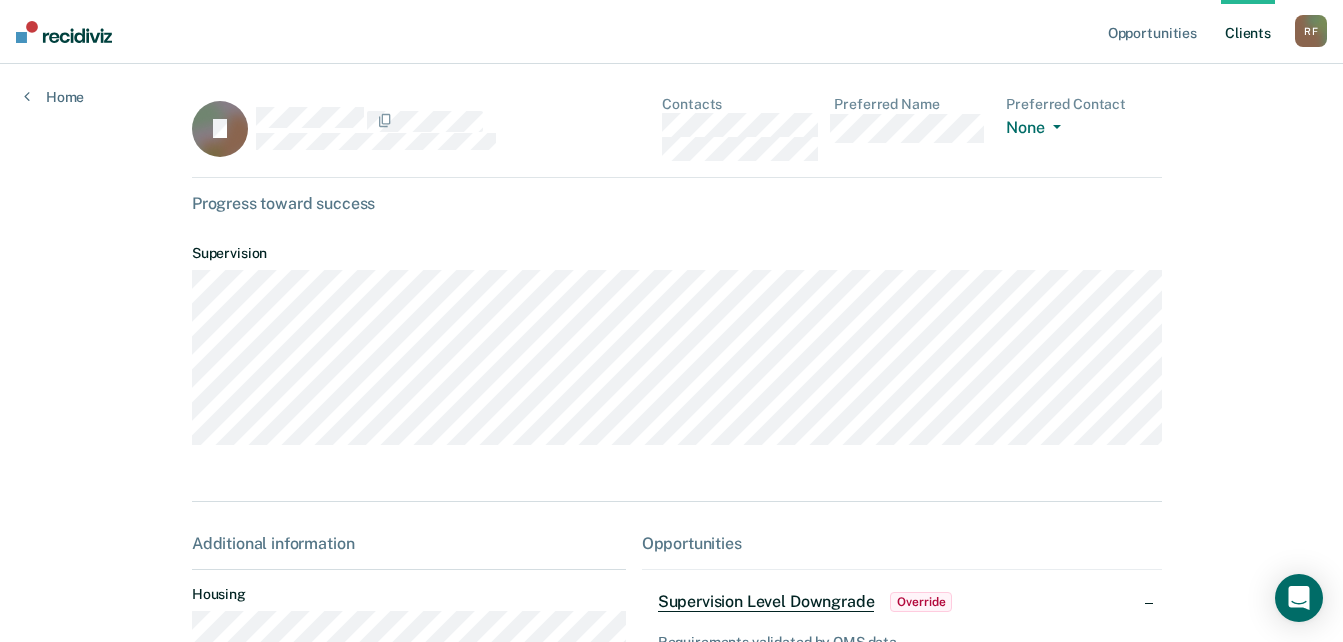 click on "JJ   Contacts Preferred Name Preferred Contact None Call Text Email None" at bounding box center [677, 137] 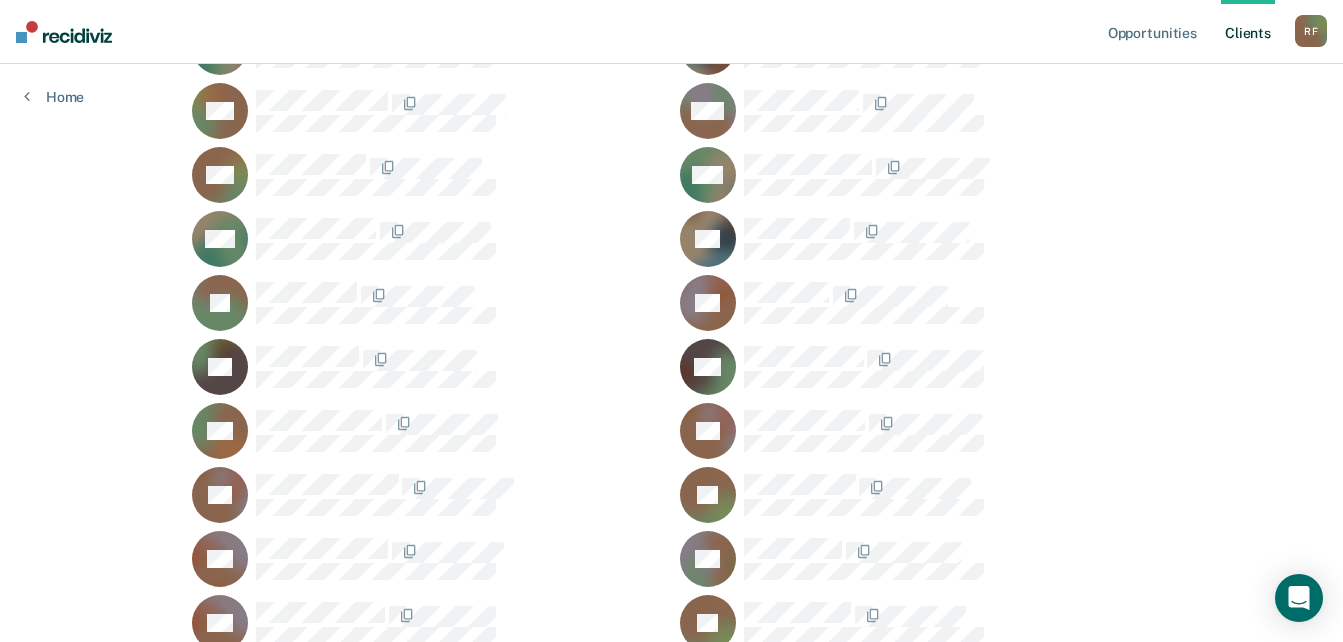scroll, scrollTop: 2000, scrollLeft: 0, axis: vertical 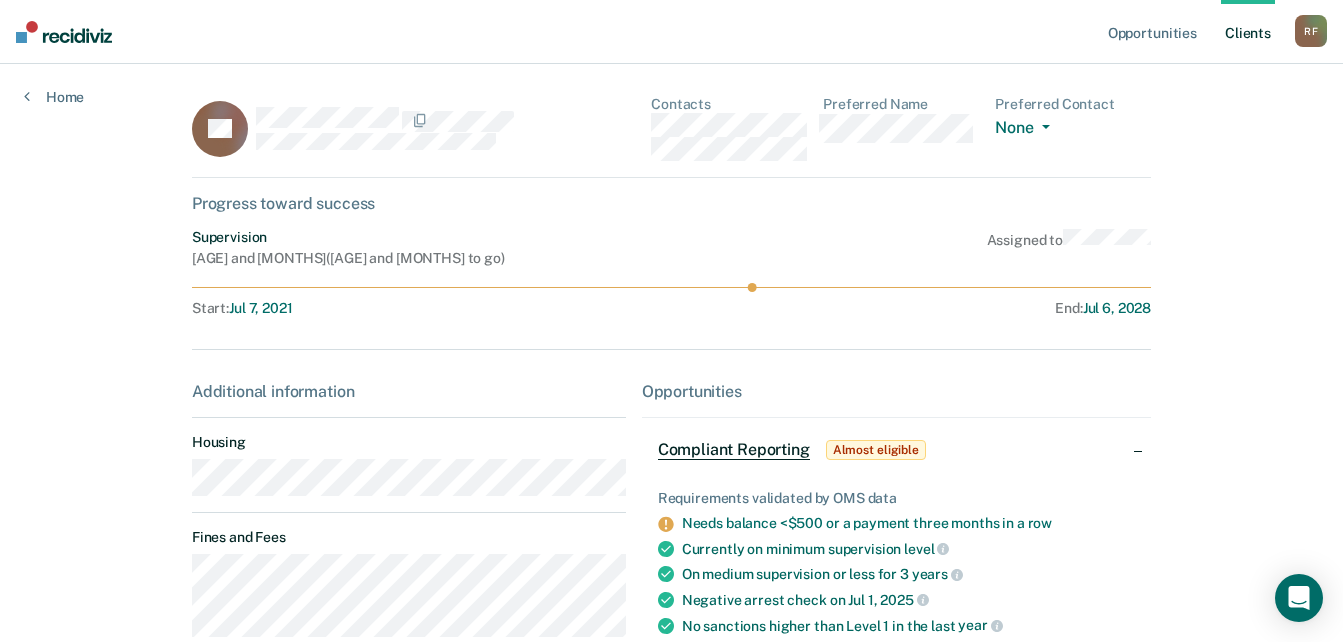 click on "TS   Contacts Preferred Name Preferred Contact None Call Text Email None" at bounding box center [671, 137] 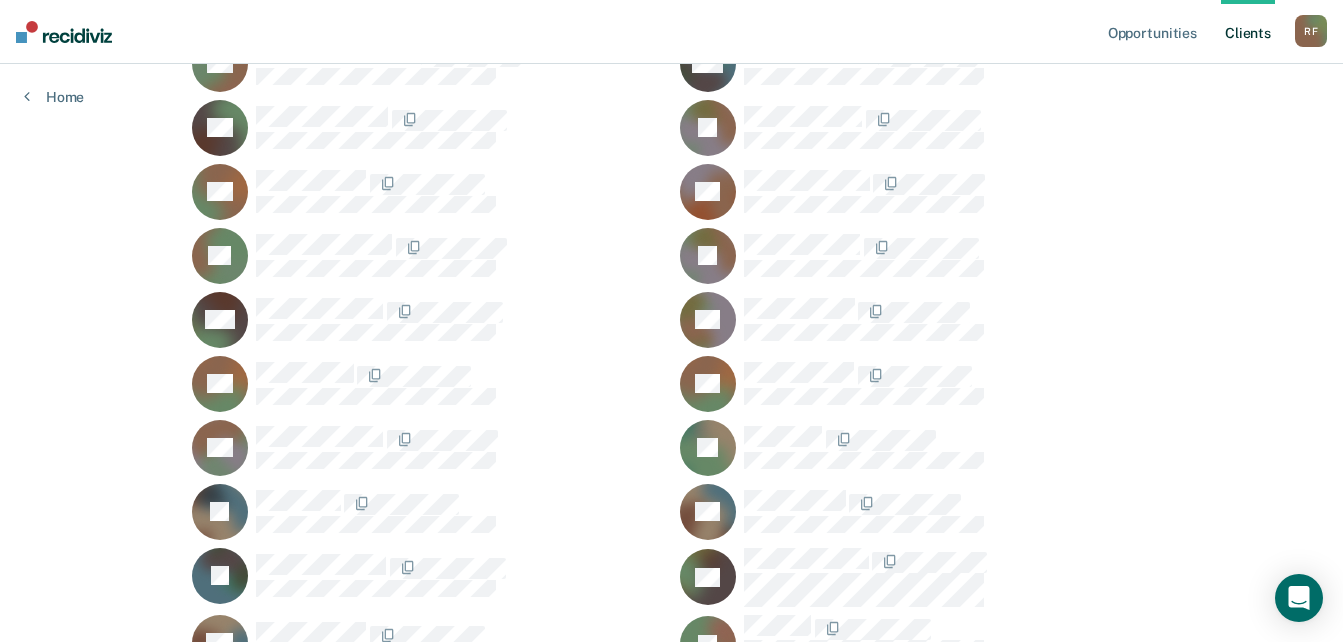 scroll, scrollTop: 300, scrollLeft: 0, axis: vertical 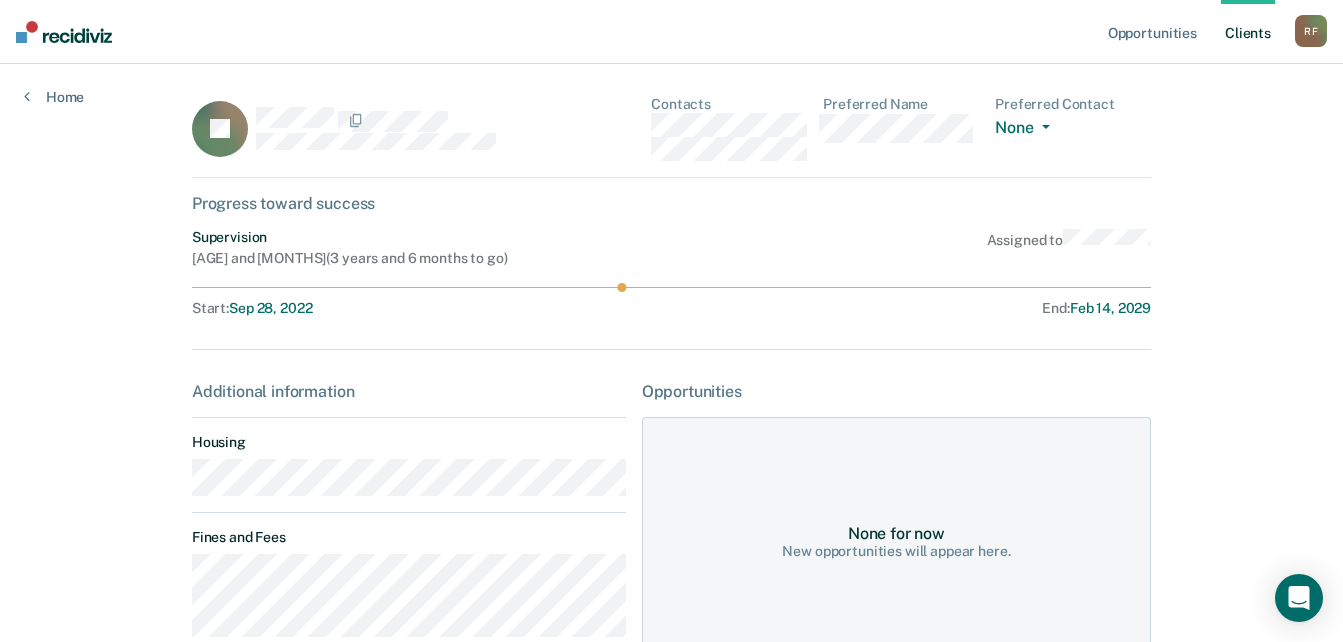 click on "JD   Contacts Preferred Name Preferred Contact None Call Text Email None" at bounding box center [671, 137] 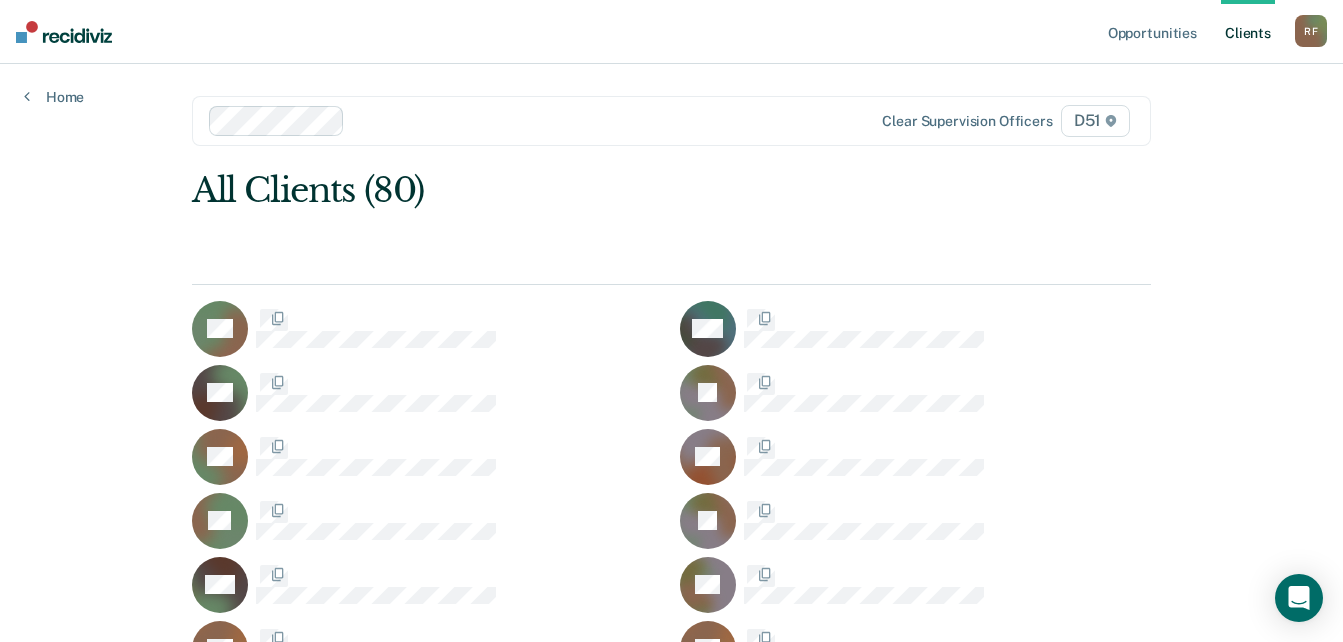 scroll, scrollTop: 300, scrollLeft: 0, axis: vertical 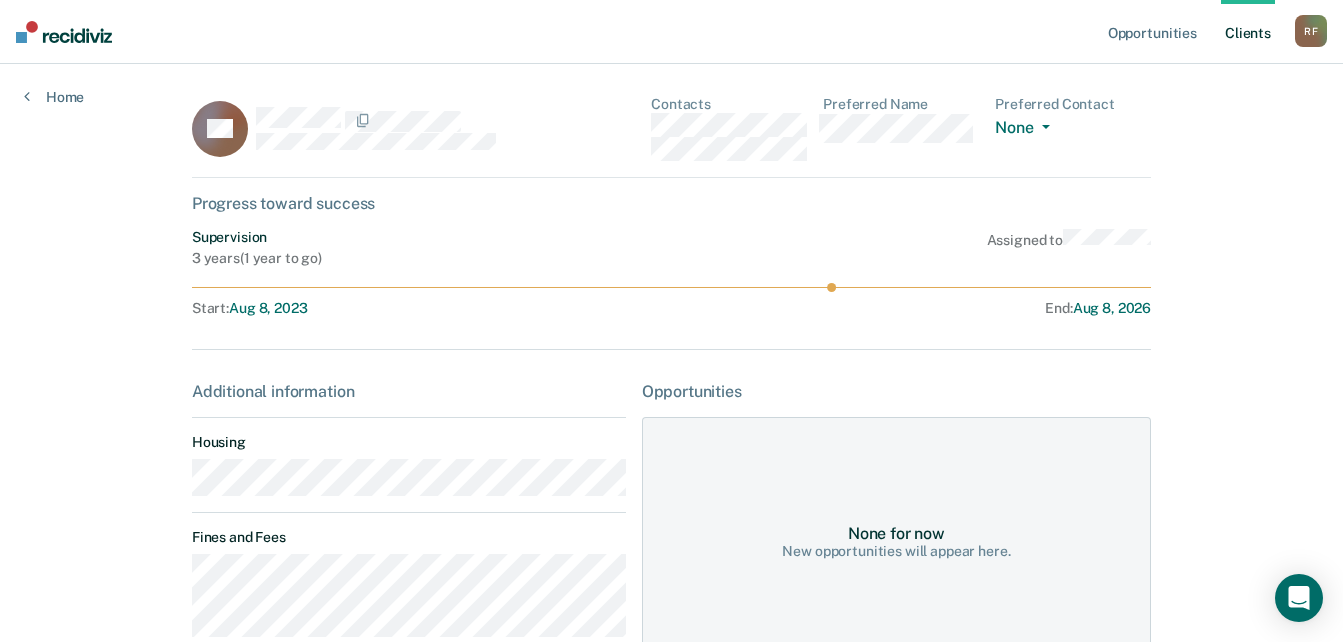 click on "AP   Contacts Preferred Name Preferred Contact None Call Text Email None" at bounding box center [671, 137] 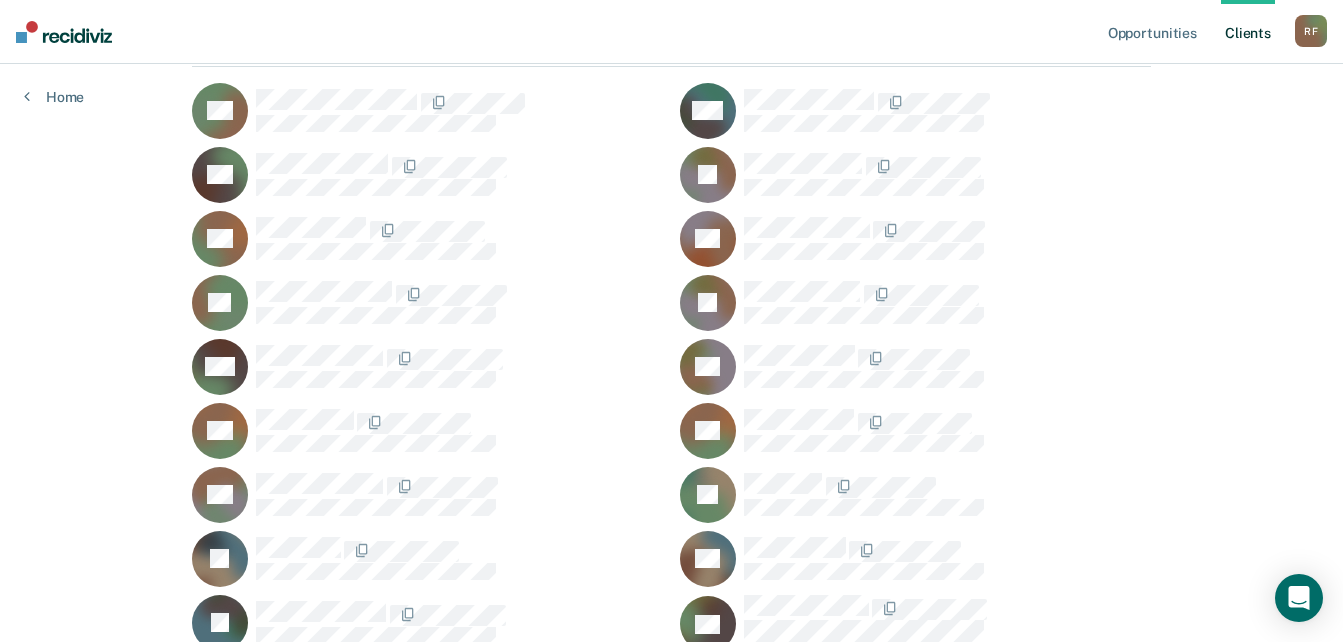 scroll, scrollTop: 200, scrollLeft: 0, axis: vertical 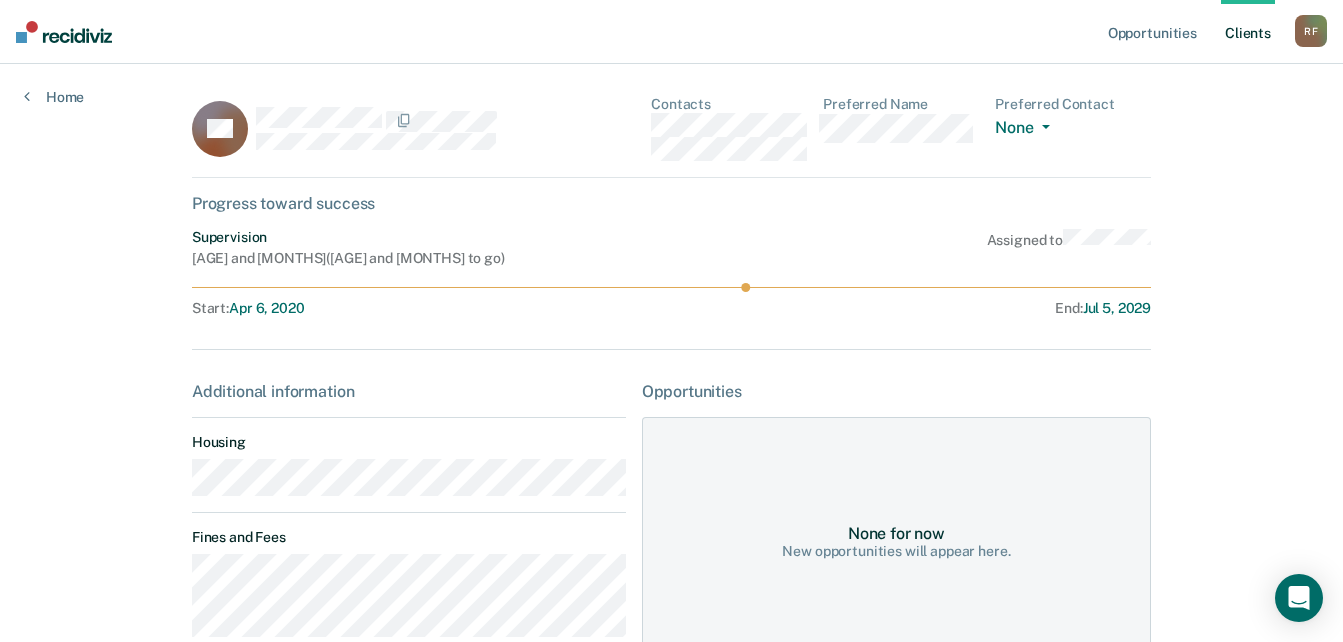 click on "SB   Contacts Preferred Name Preferred Contact None Call Text Email None" at bounding box center [671, 137] 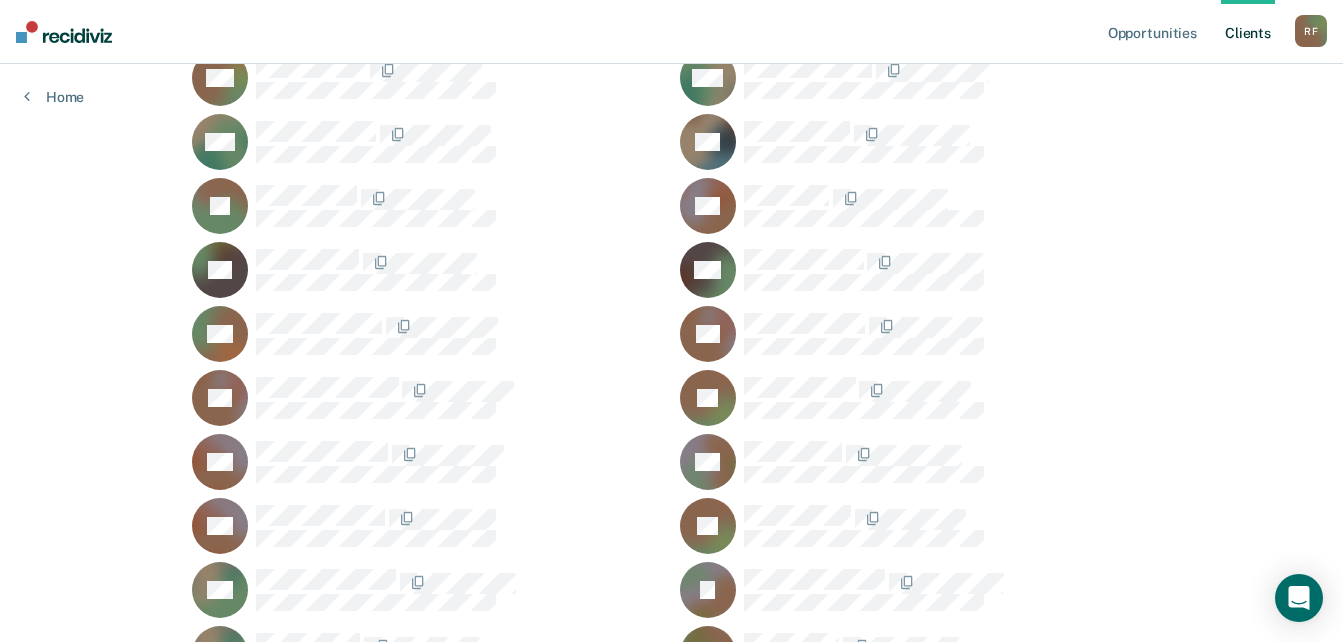 scroll, scrollTop: 2100, scrollLeft: 0, axis: vertical 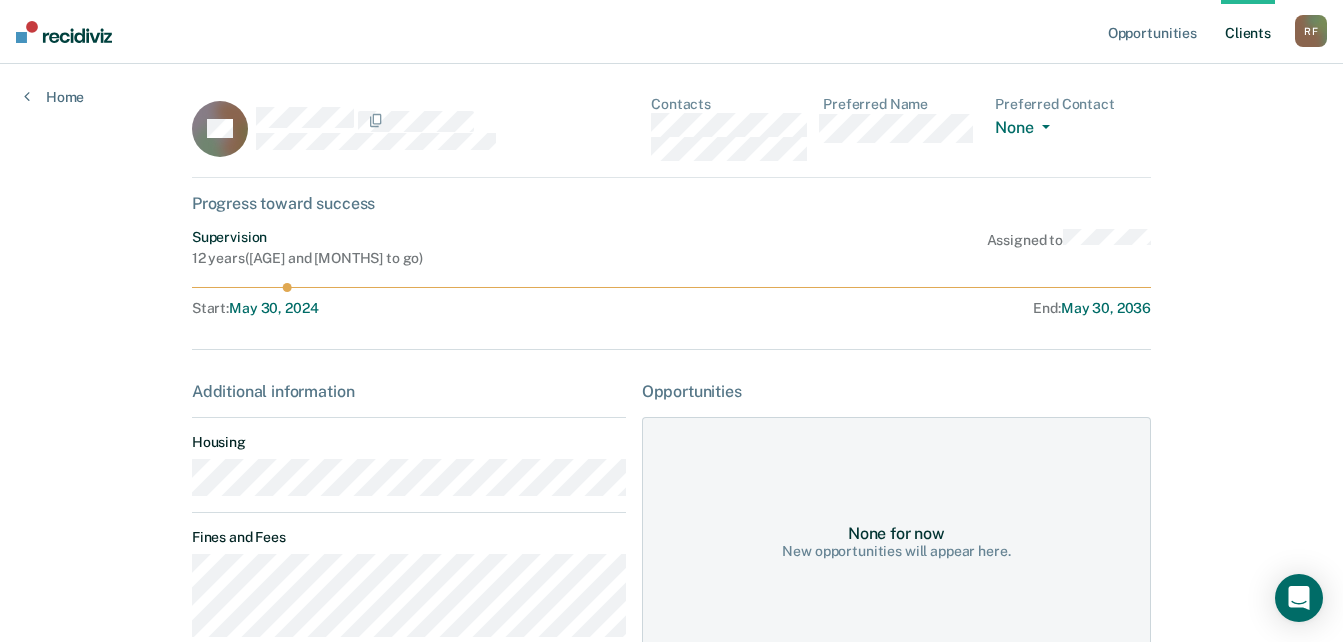 click on "CS   Contacts Preferred Name Preferred Contact None Call Text Email None" at bounding box center (671, 137) 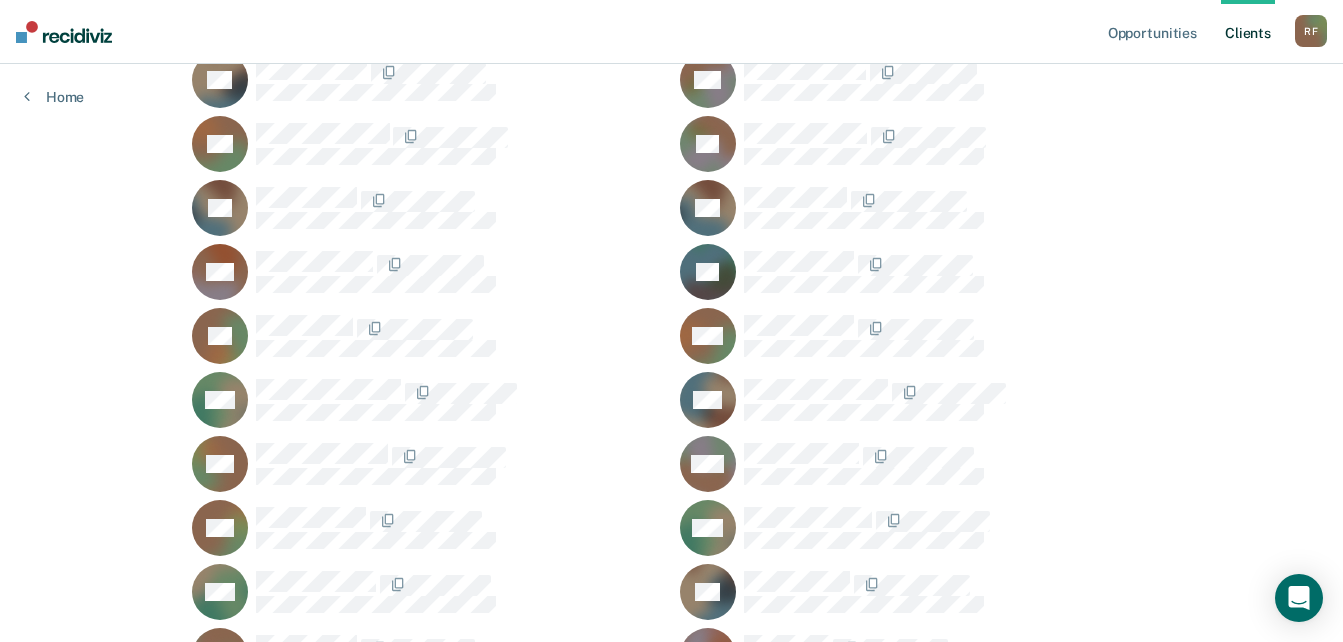 scroll, scrollTop: 1600, scrollLeft: 0, axis: vertical 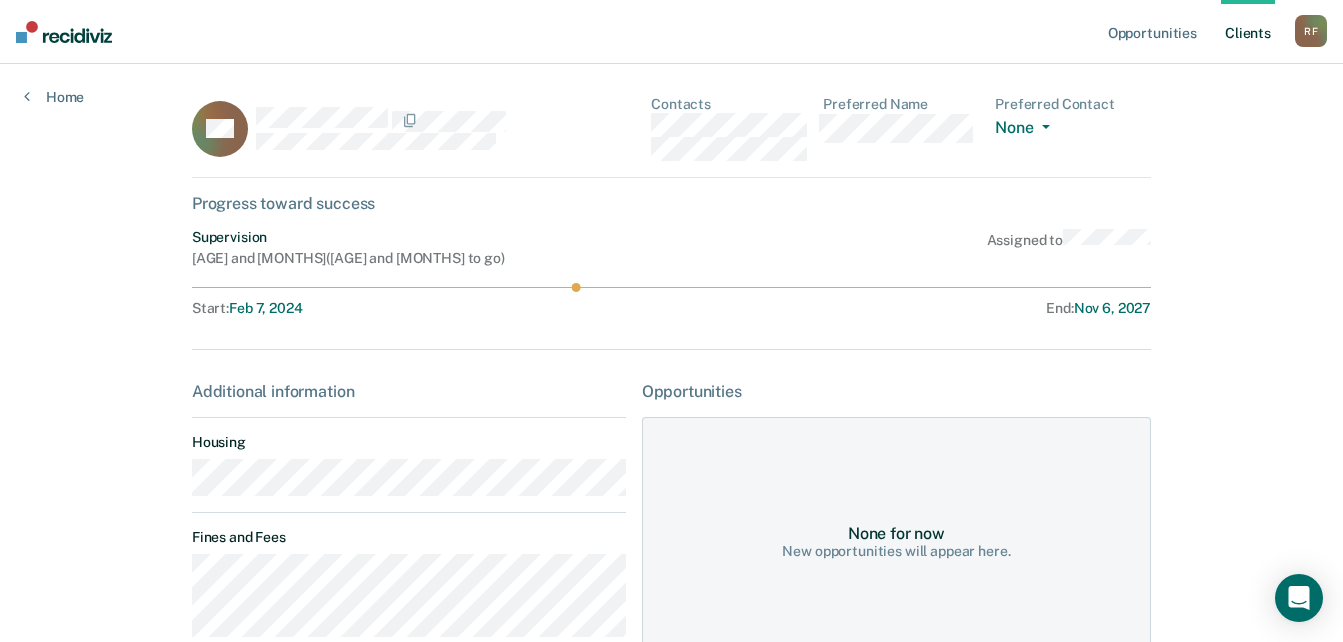 click on "LM   Contacts Preferred Name Preferred Contact None Call Text Email None" at bounding box center [671, 137] 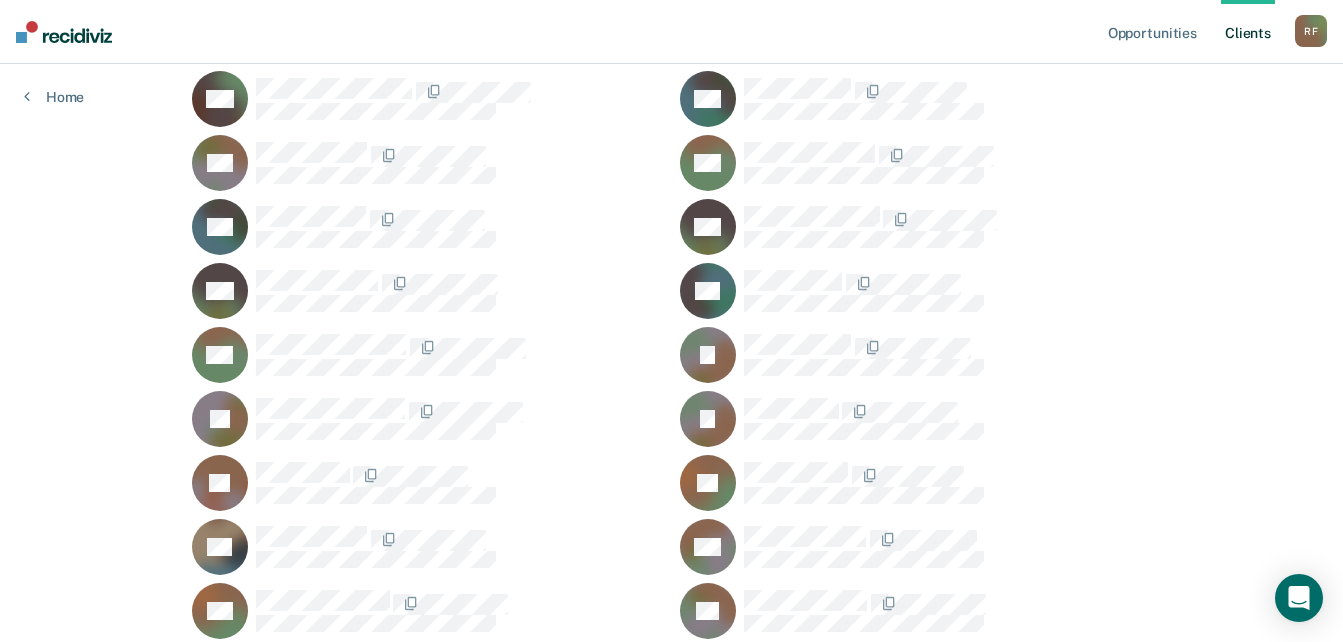 scroll, scrollTop: 1100, scrollLeft: 0, axis: vertical 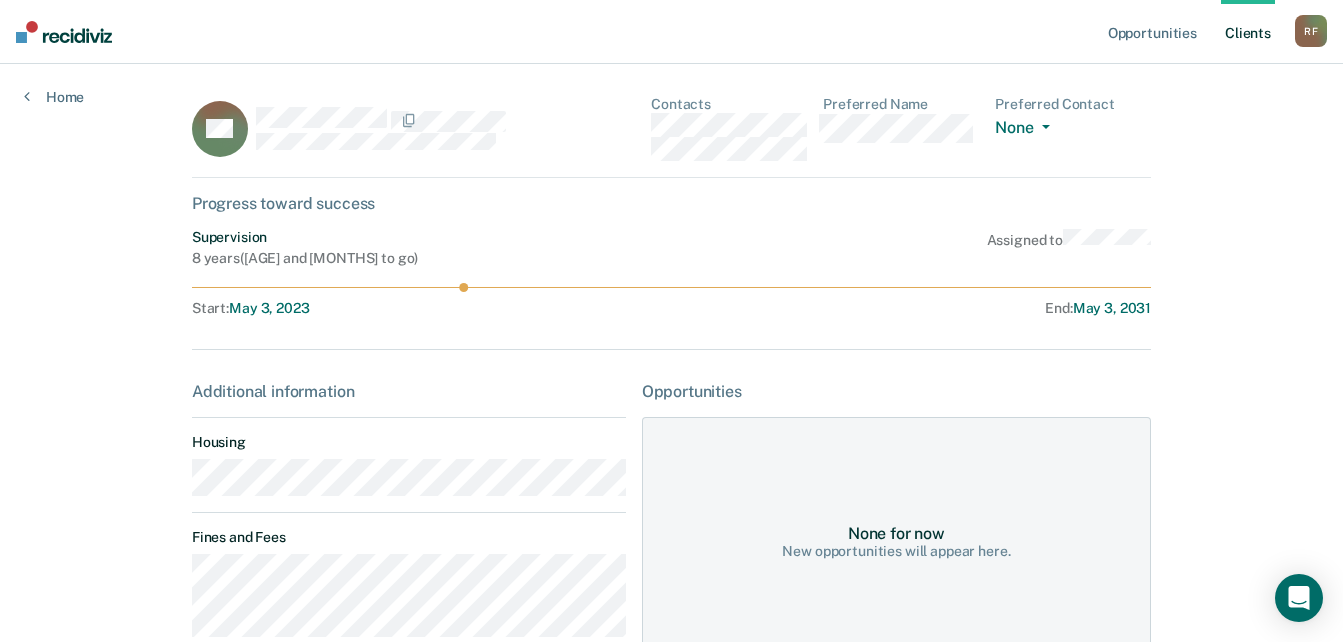 click on "BH   Contacts Preferred Name Preferred Contact None Call Text Email None" at bounding box center (671, 137) 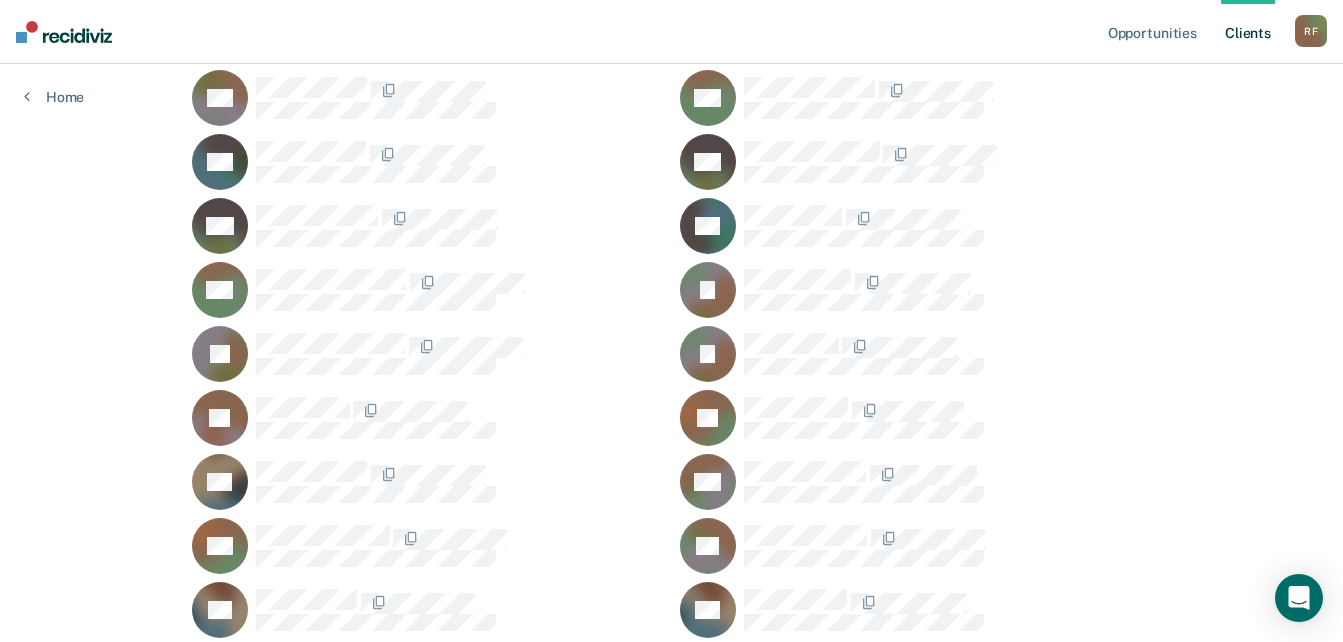 scroll, scrollTop: 1300, scrollLeft: 0, axis: vertical 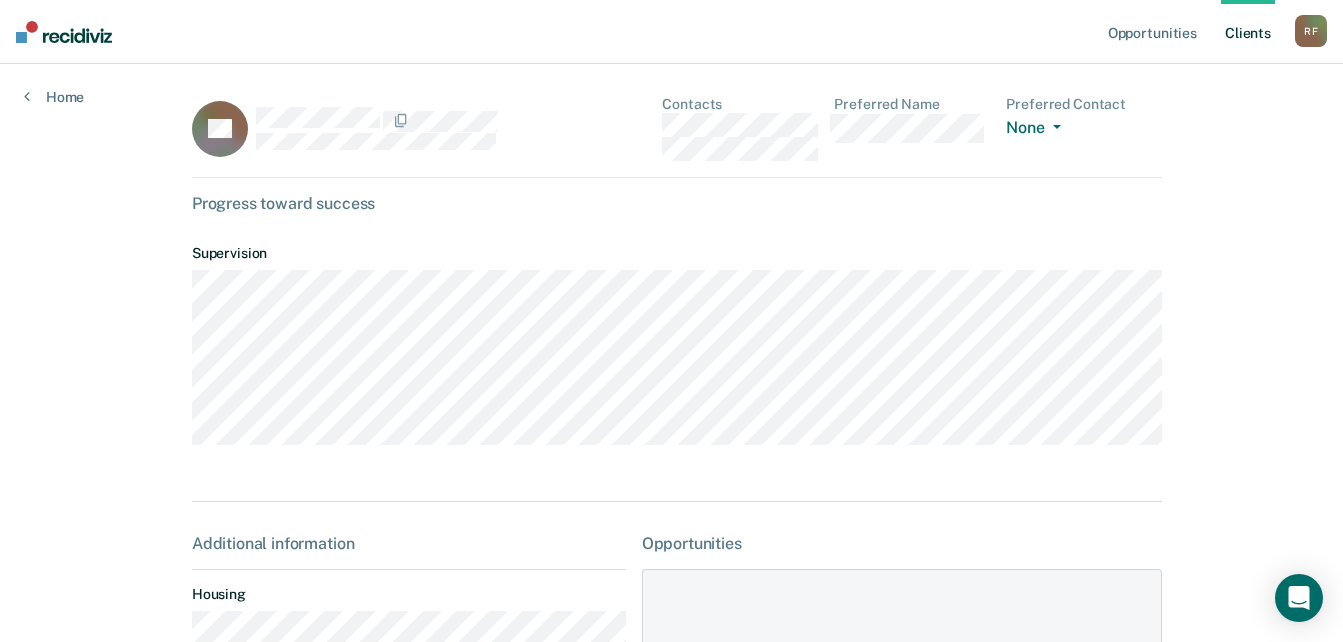 click on "DL   Contacts Preferred Name Preferred Contact None Call Text Email None" at bounding box center (677, 137) 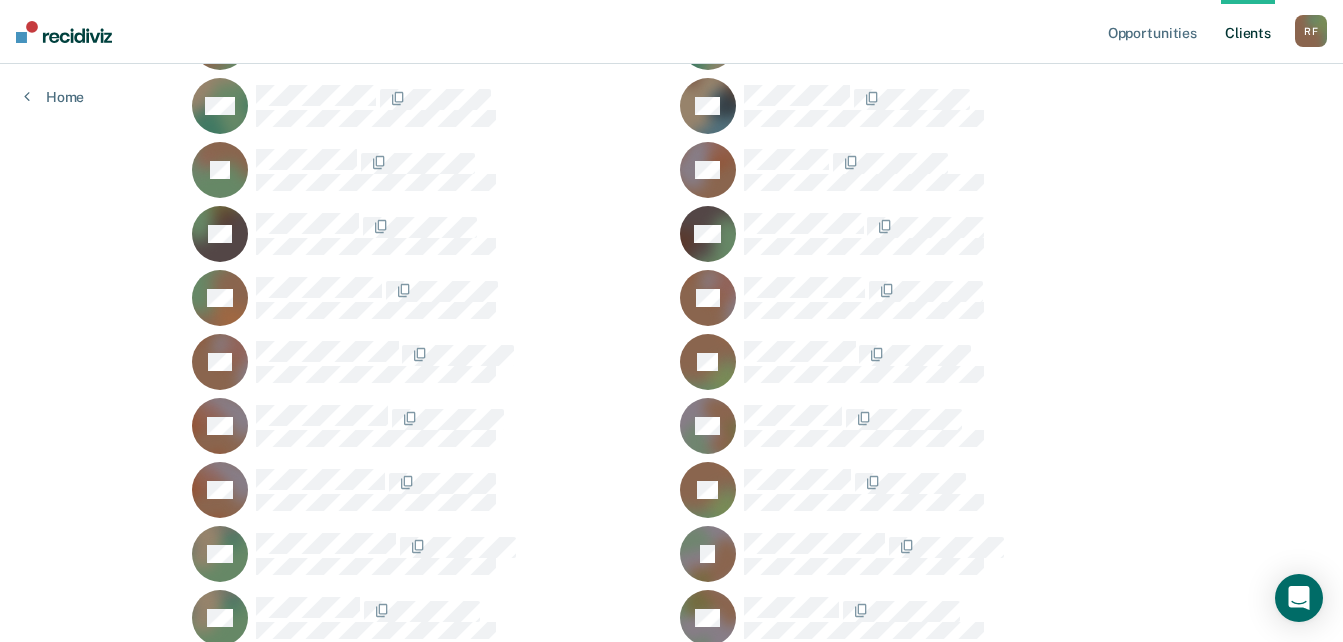 scroll, scrollTop: 2100, scrollLeft: 0, axis: vertical 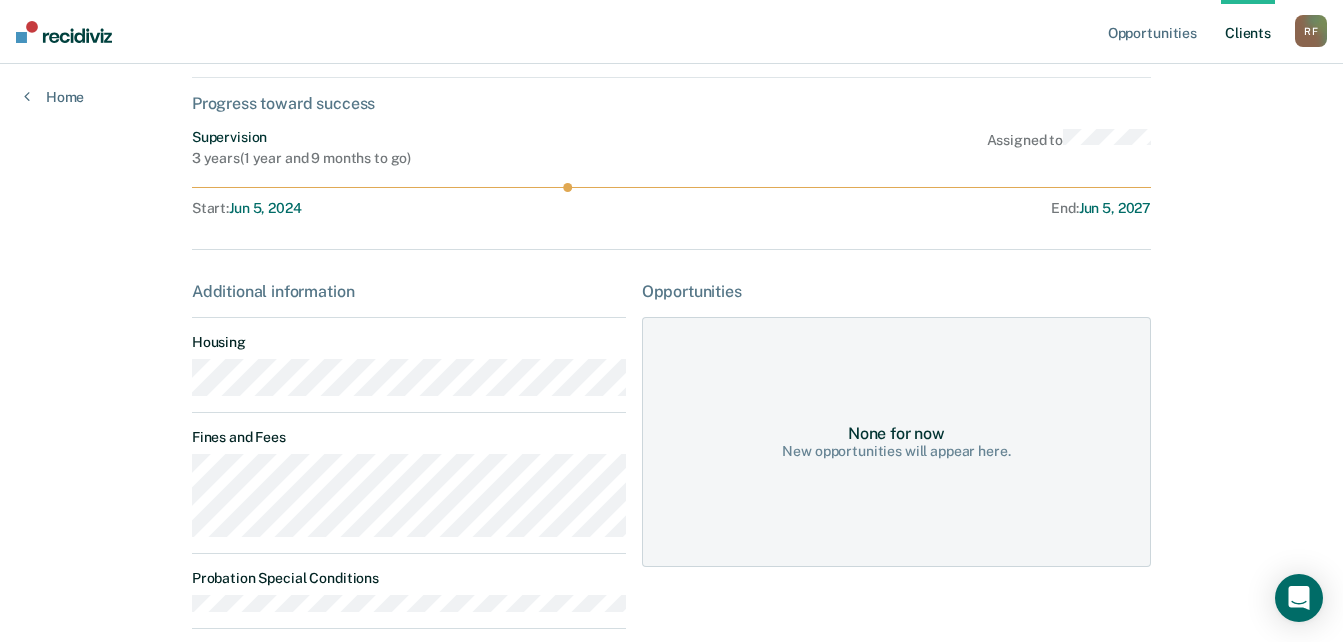 click on "DS   Contacts Preferred Name Preferred Contact None Call Text Email None Progress toward success Supervision [AGE]  ( [AGE] and [MONTHS] to go ) Assigned to  Start :  Jun 5, 2024 End :  Jun 5, 2027 Additional information Housing   Fines and Fees Probation Special Conditions Parole Special Conditions Opportunities None for now New opportunities will appear here." at bounding box center (671, 361) 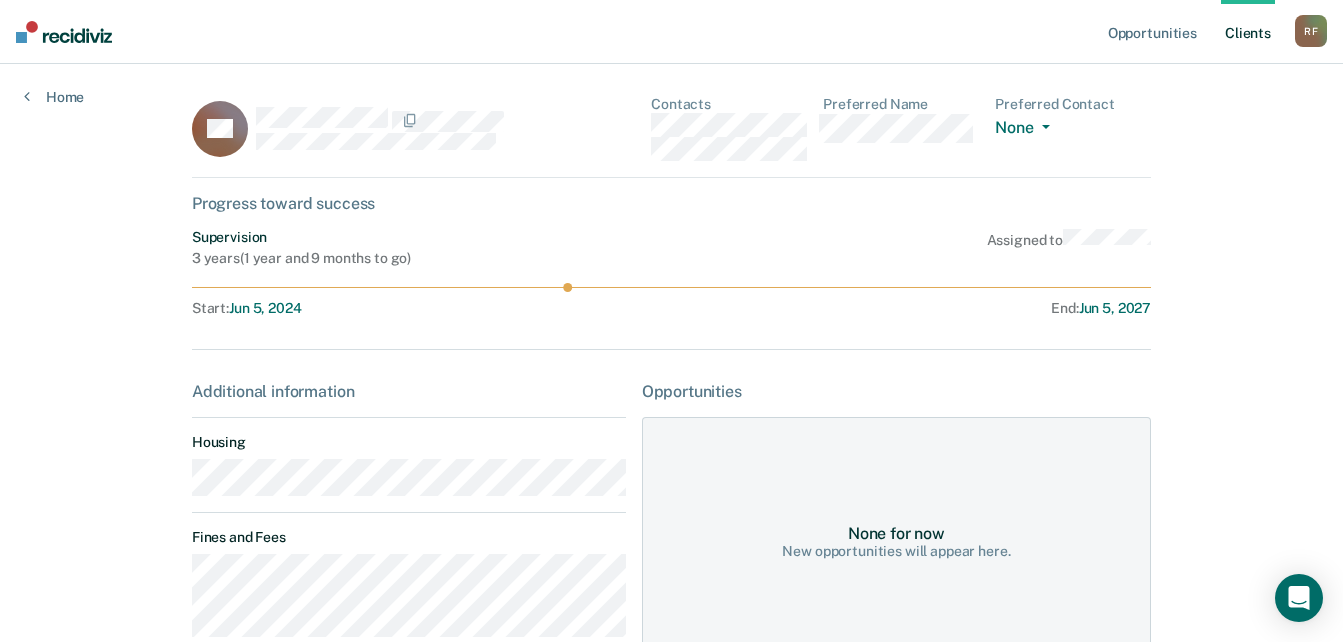 click on "DS   Contacts Preferred Name Preferred Contact None Call Text Email None" at bounding box center [671, 137] 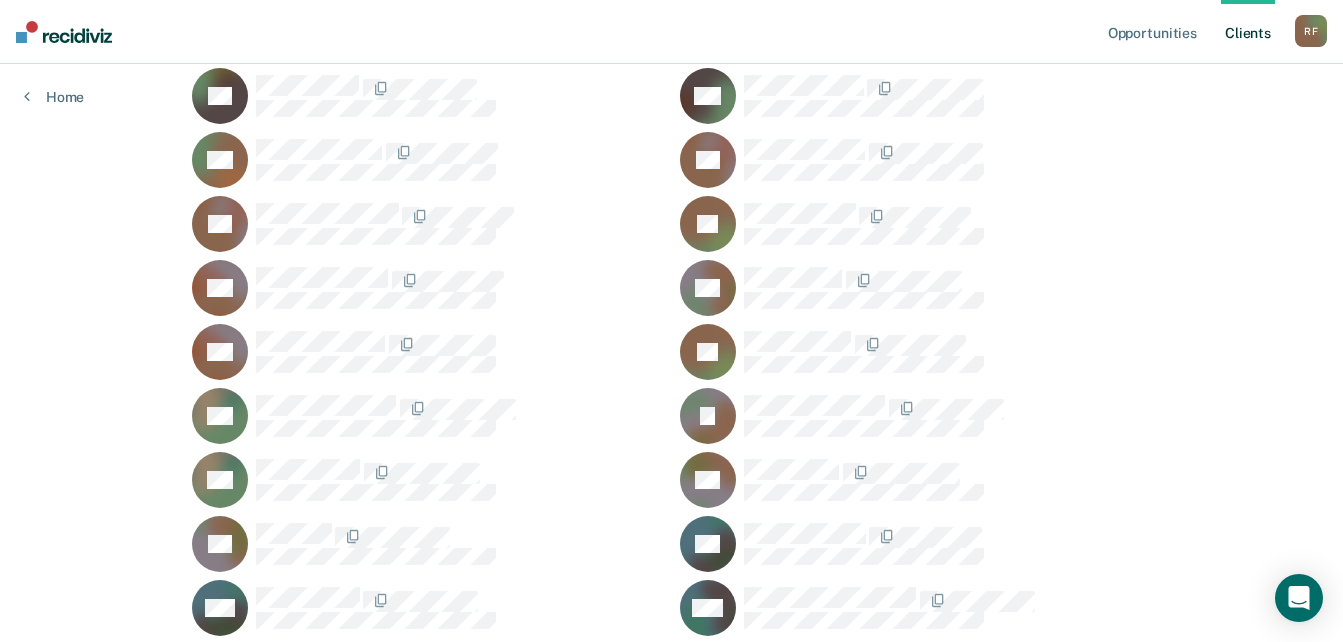 scroll, scrollTop: 2191, scrollLeft: 0, axis: vertical 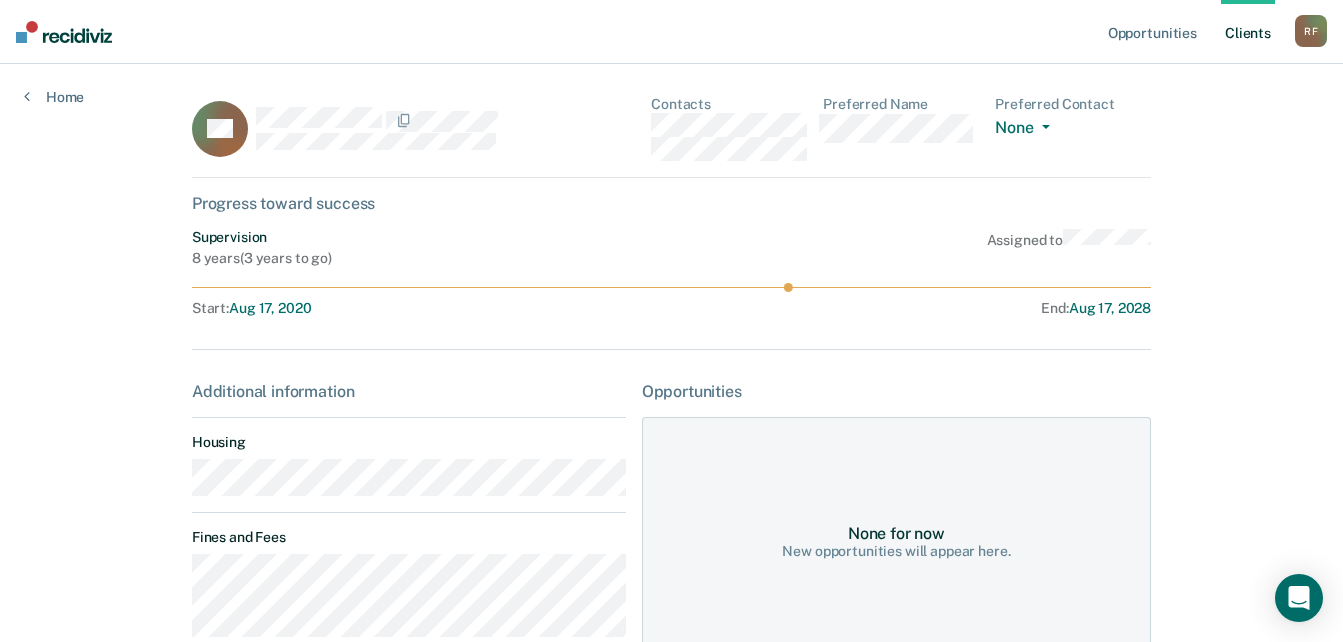 click on "RS   Contacts Preferred Name Preferred Contact None Call Text Email None" at bounding box center (671, 137) 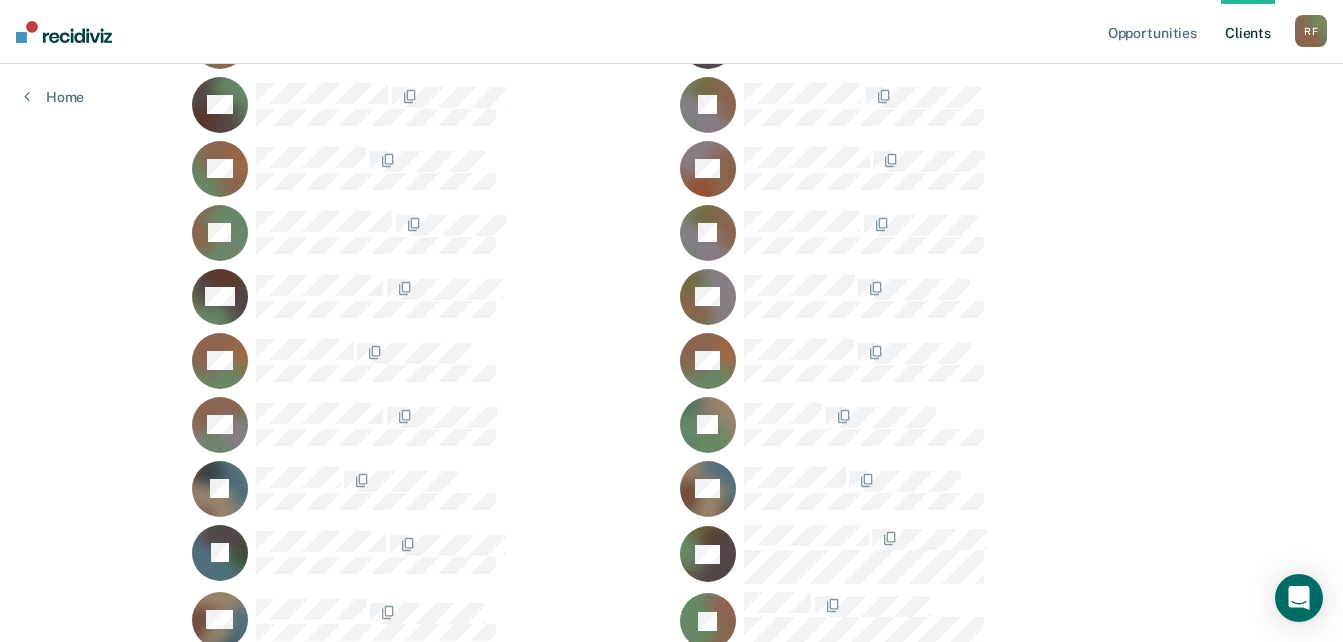 scroll, scrollTop: 0, scrollLeft: 0, axis: both 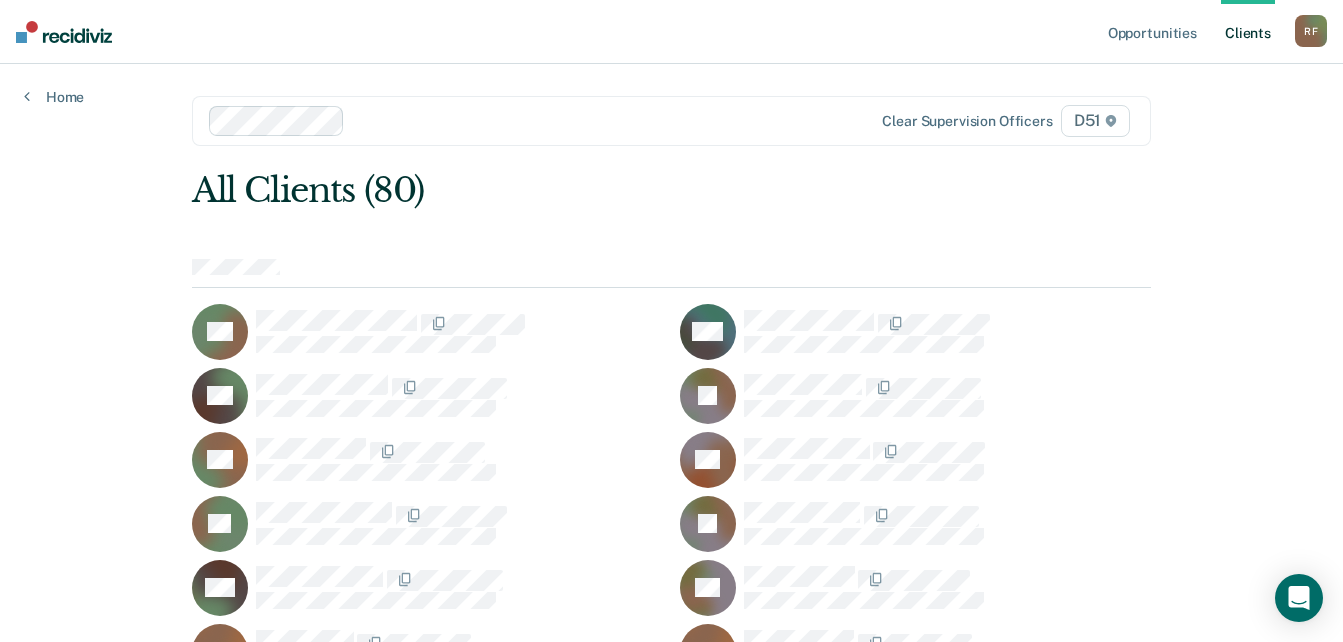 click on "[INITIAL] [INITIAL]" at bounding box center (1311, 31) 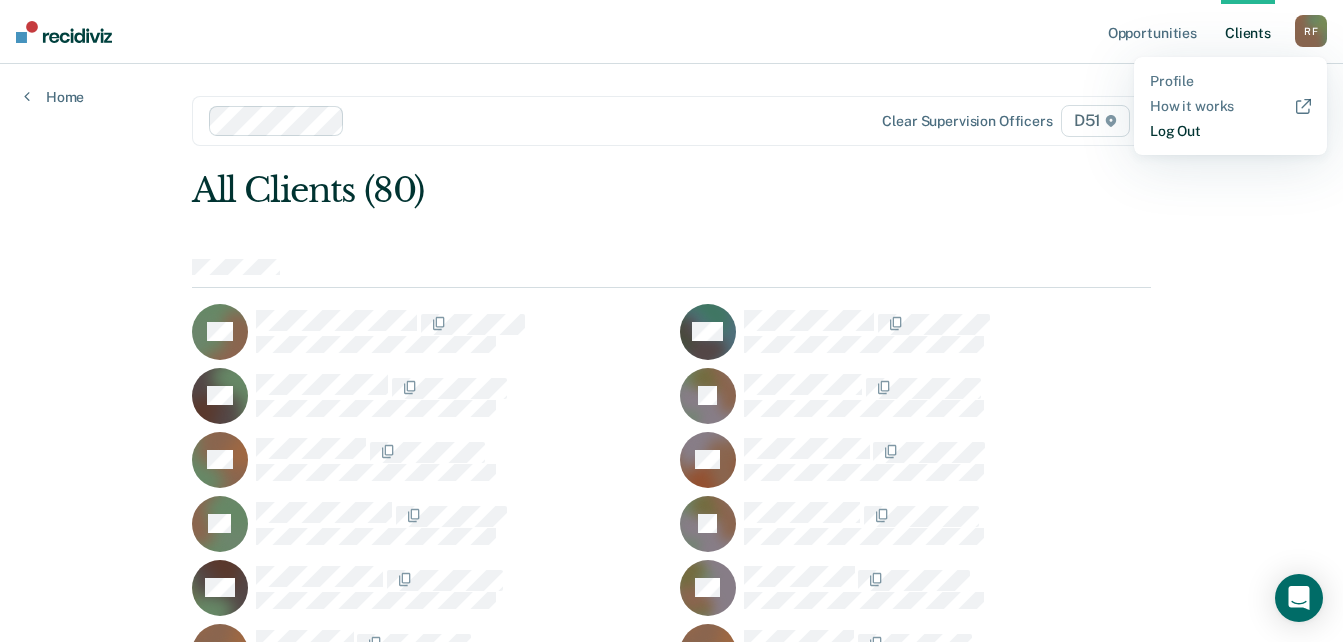 click on "Log Out" at bounding box center (1230, 131) 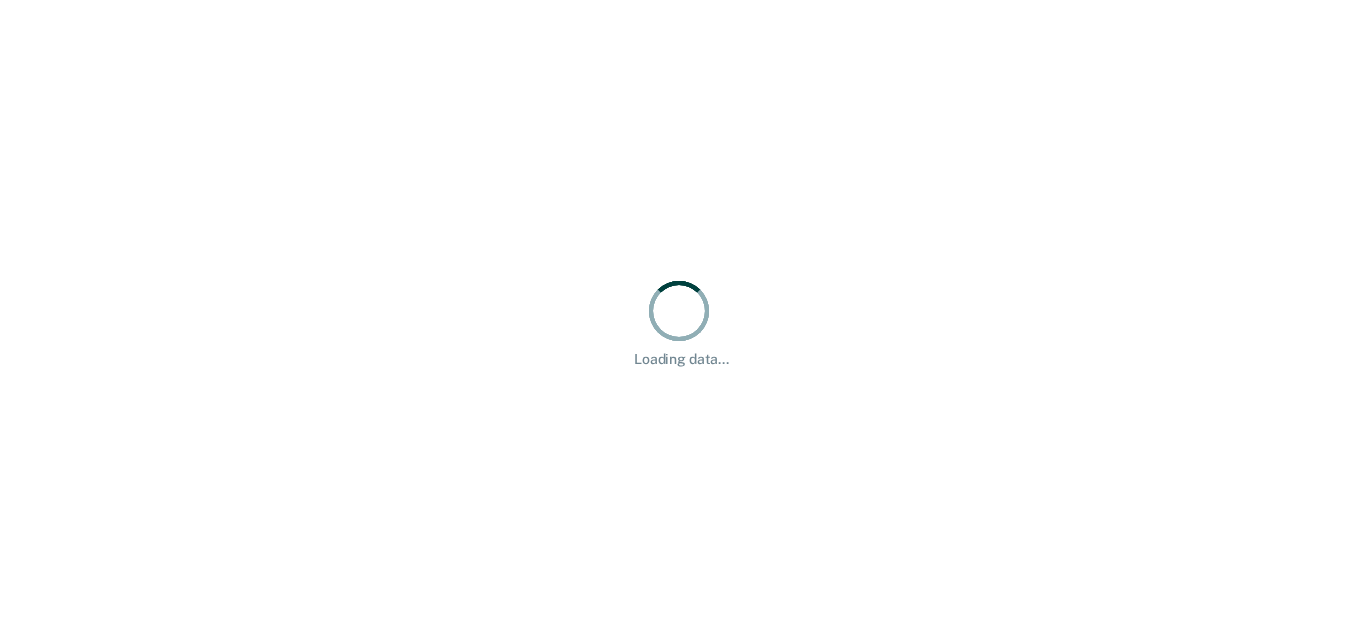 scroll, scrollTop: 0, scrollLeft: 0, axis: both 